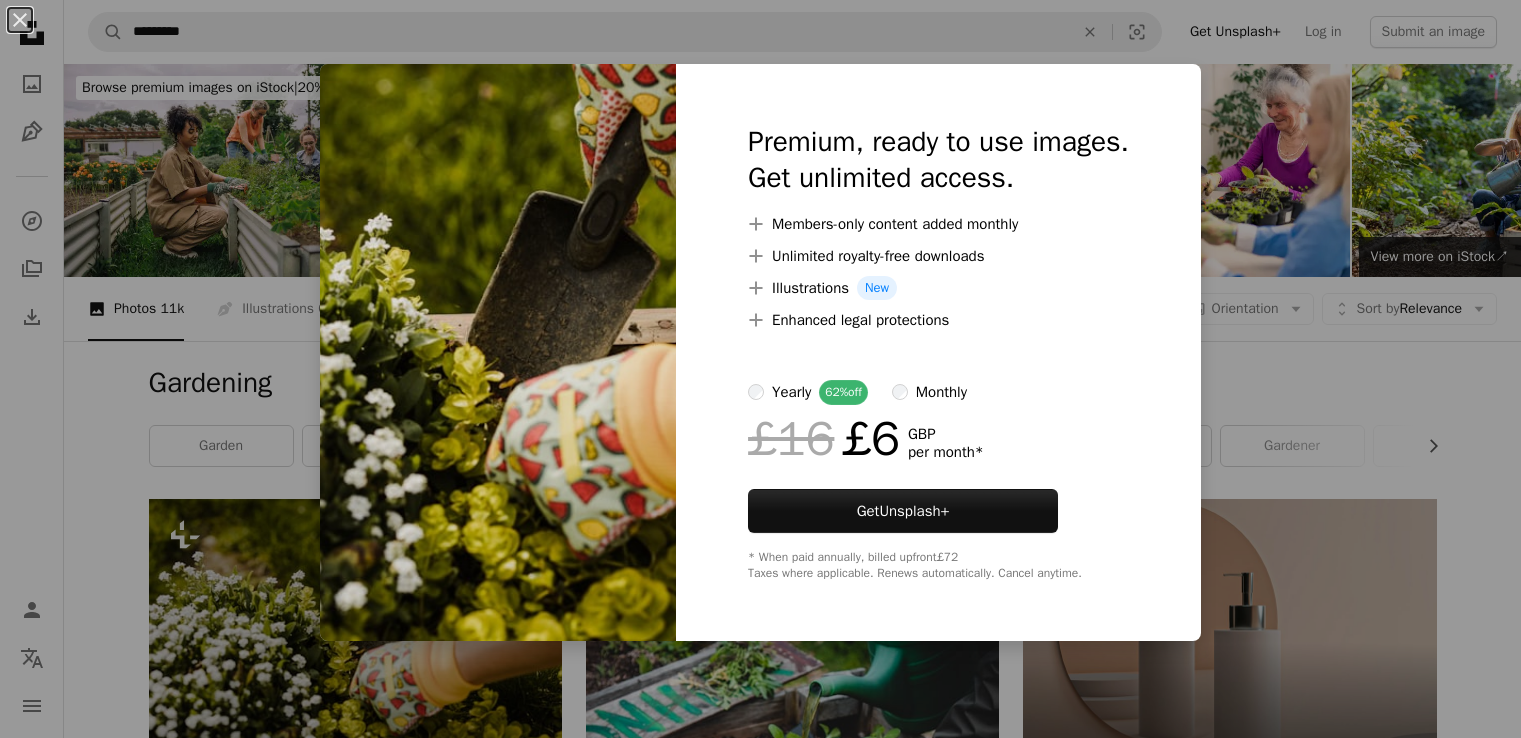 scroll, scrollTop: 400, scrollLeft: 0, axis: vertical 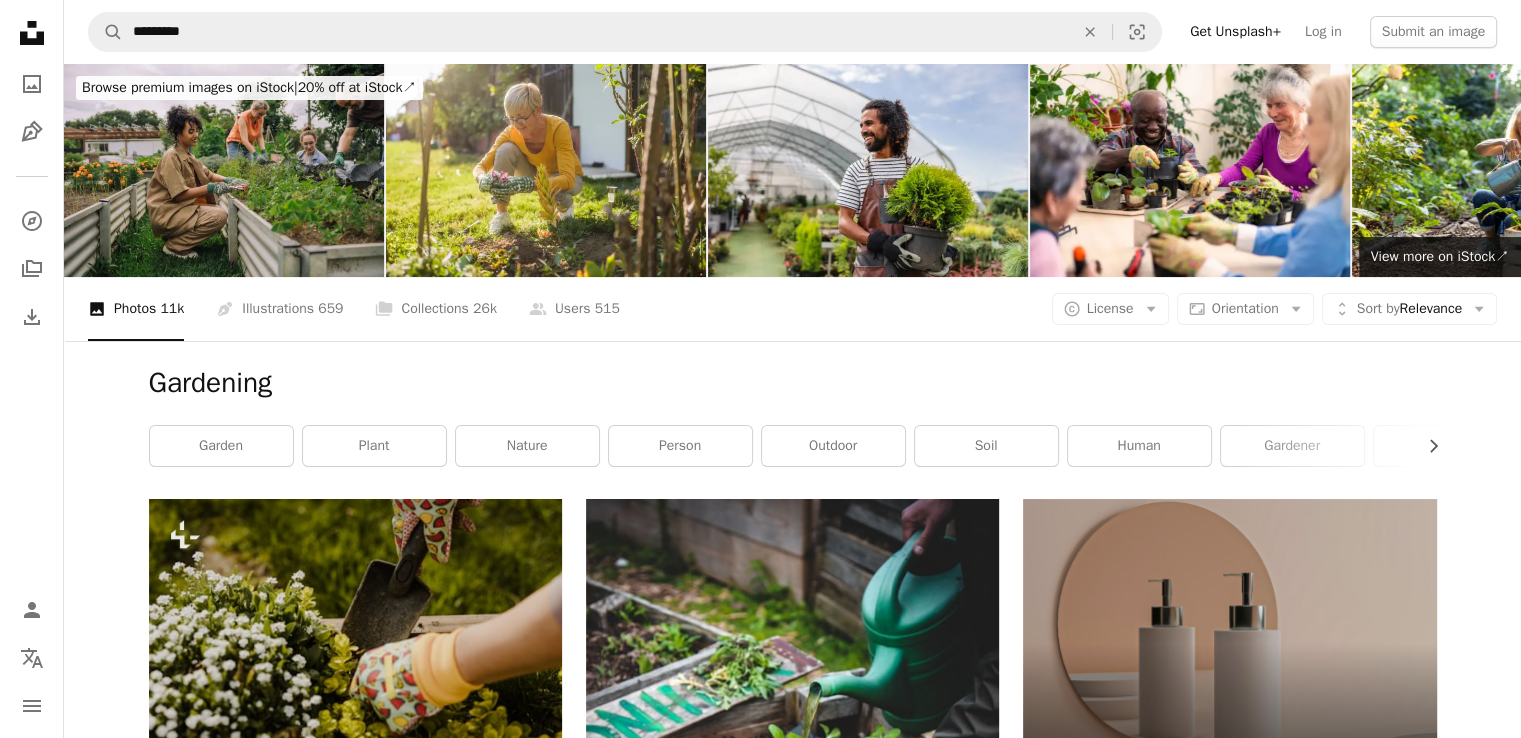 click on "Unsplash logo Unsplash Home" 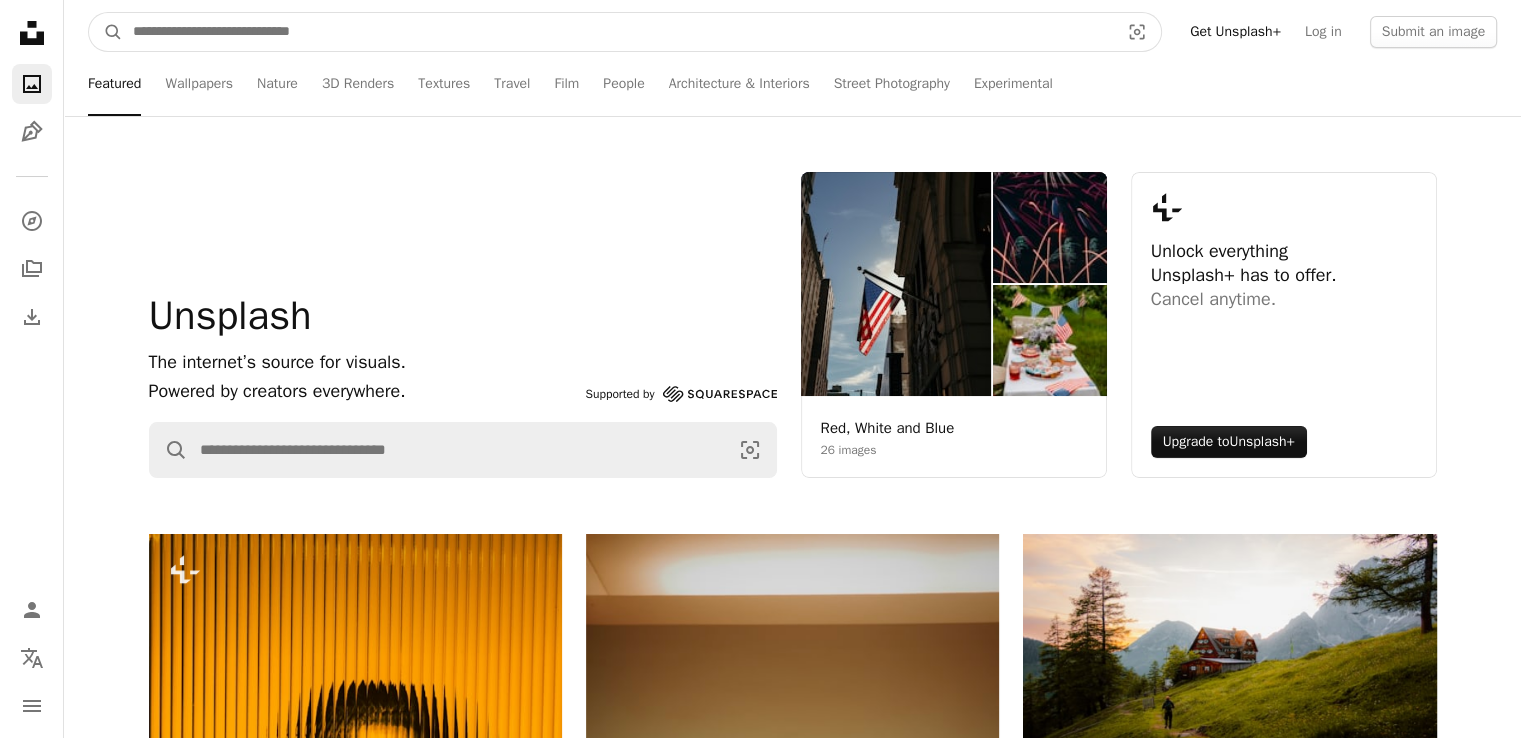 click at bounding box center (618, 32) 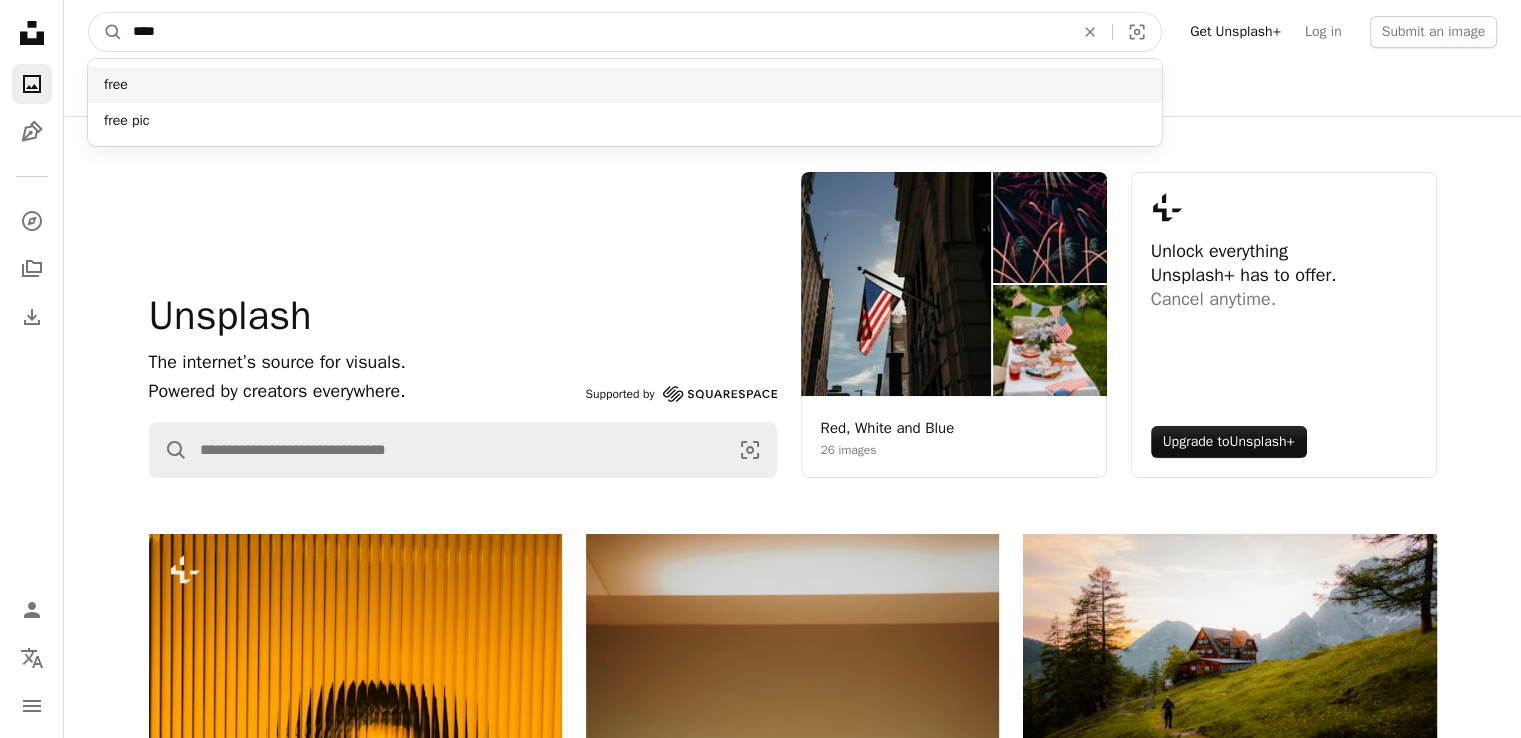 type on "****" 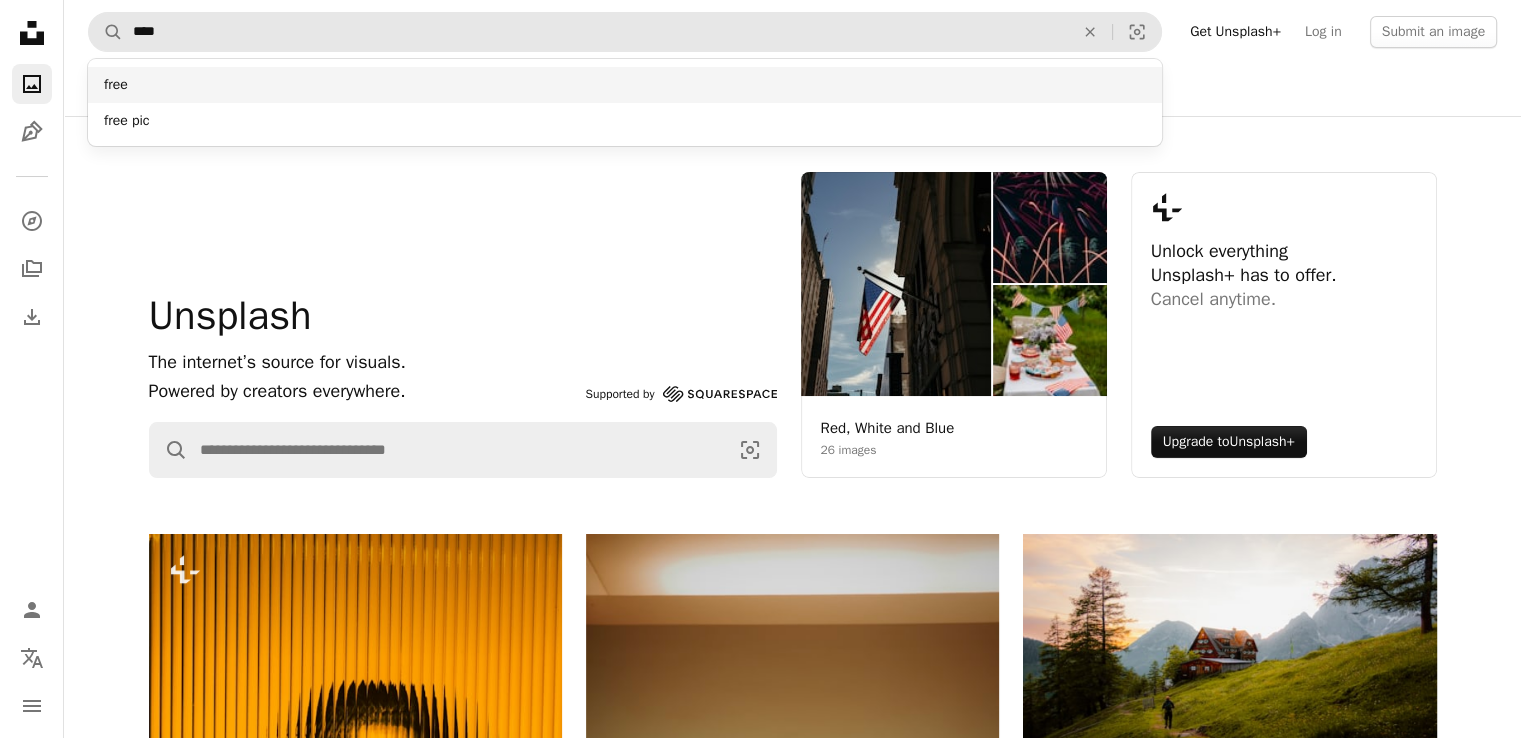 click on "free" at bounding box center [625, 85] 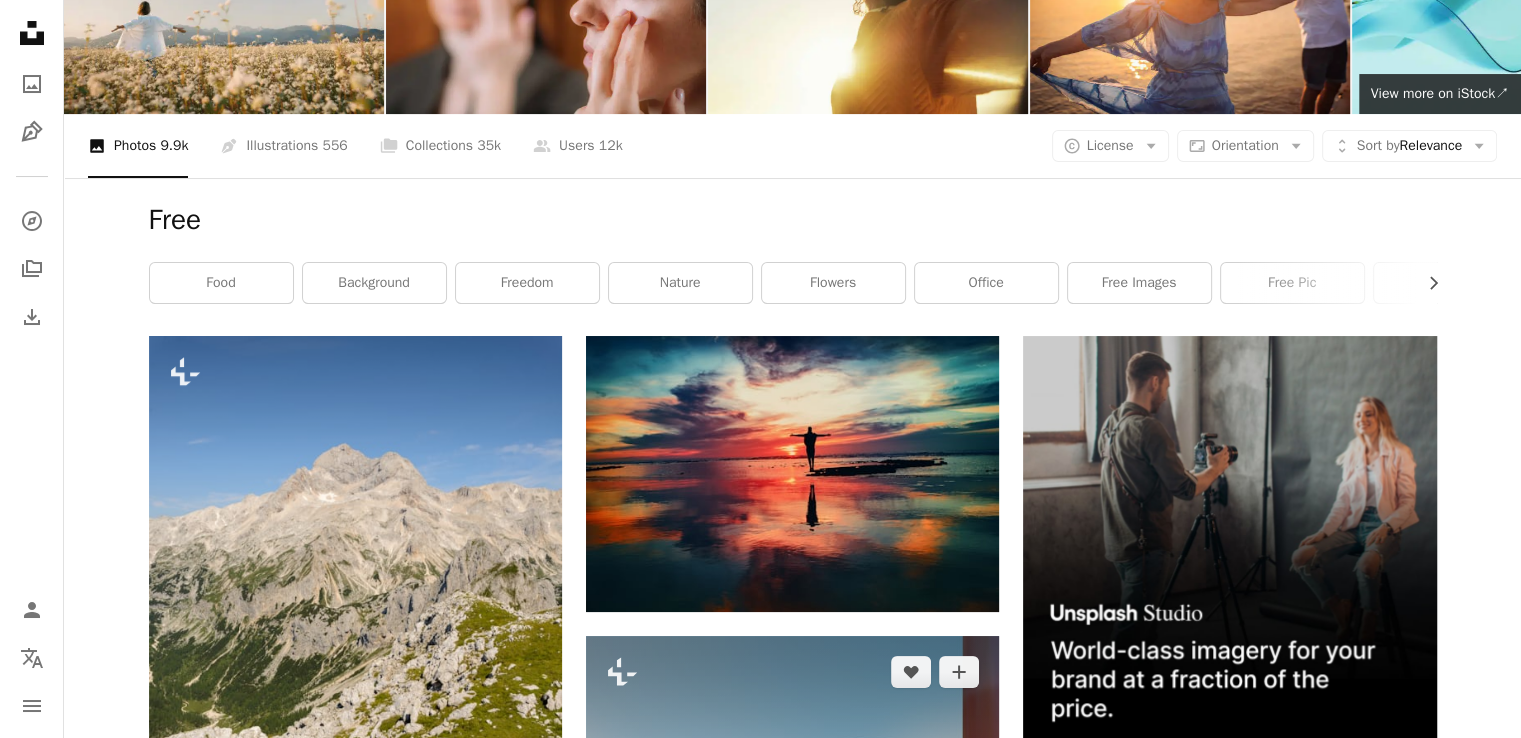 scroll, scrollTop: 0, scrollLeft: 0, axis: both 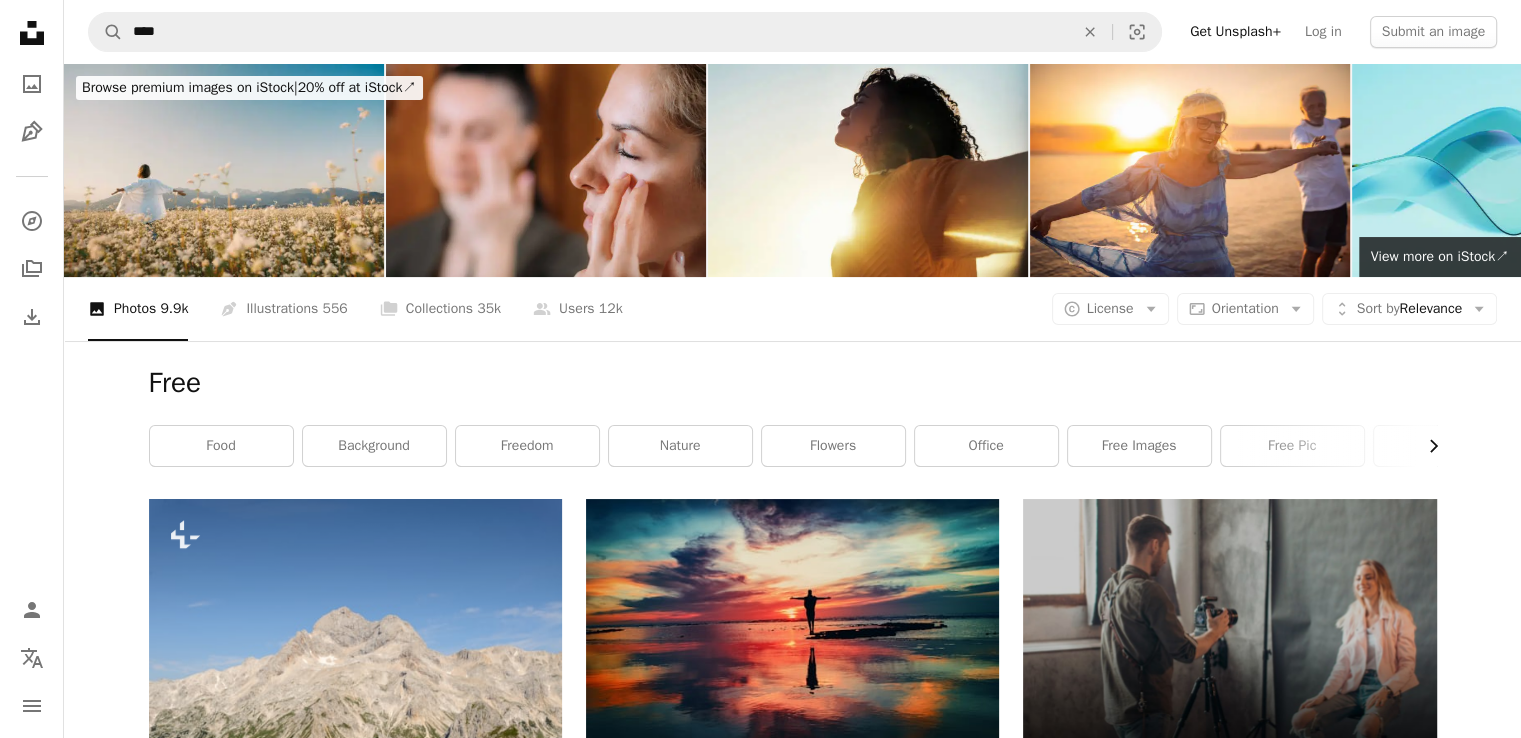 click on "Chevron right" 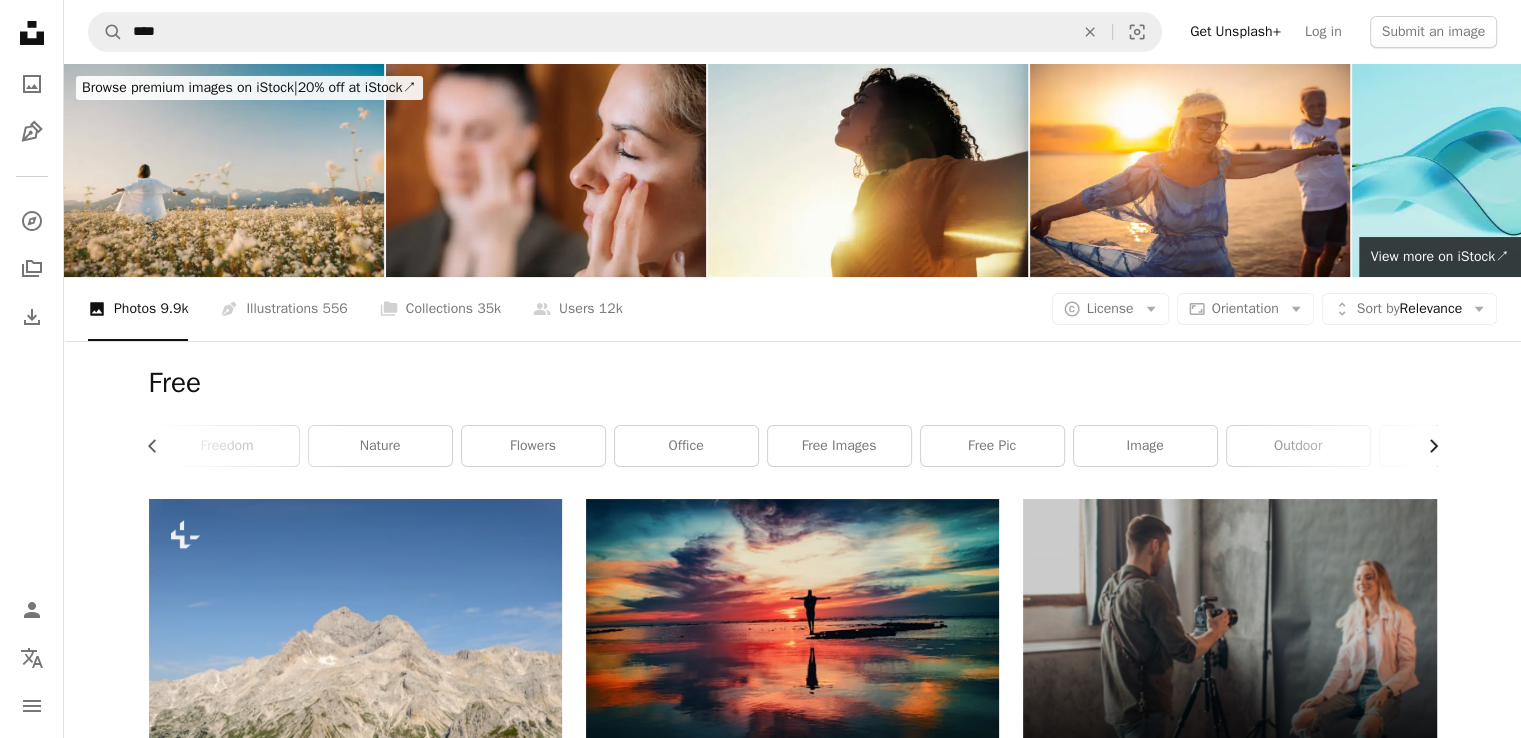 click on "Chevron right" 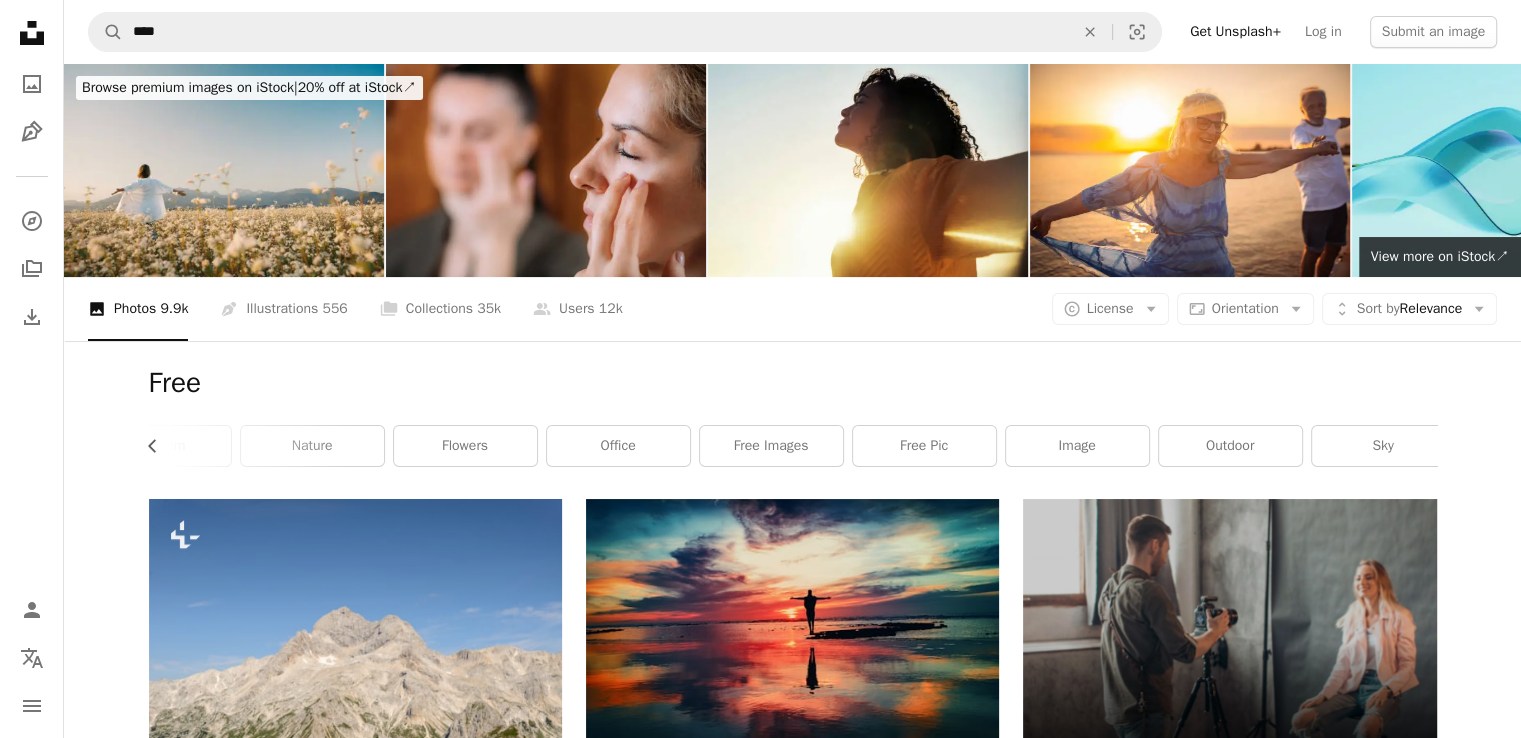 scroll, scrollTop: 0, scrollLeft: 387, axis: horizontal 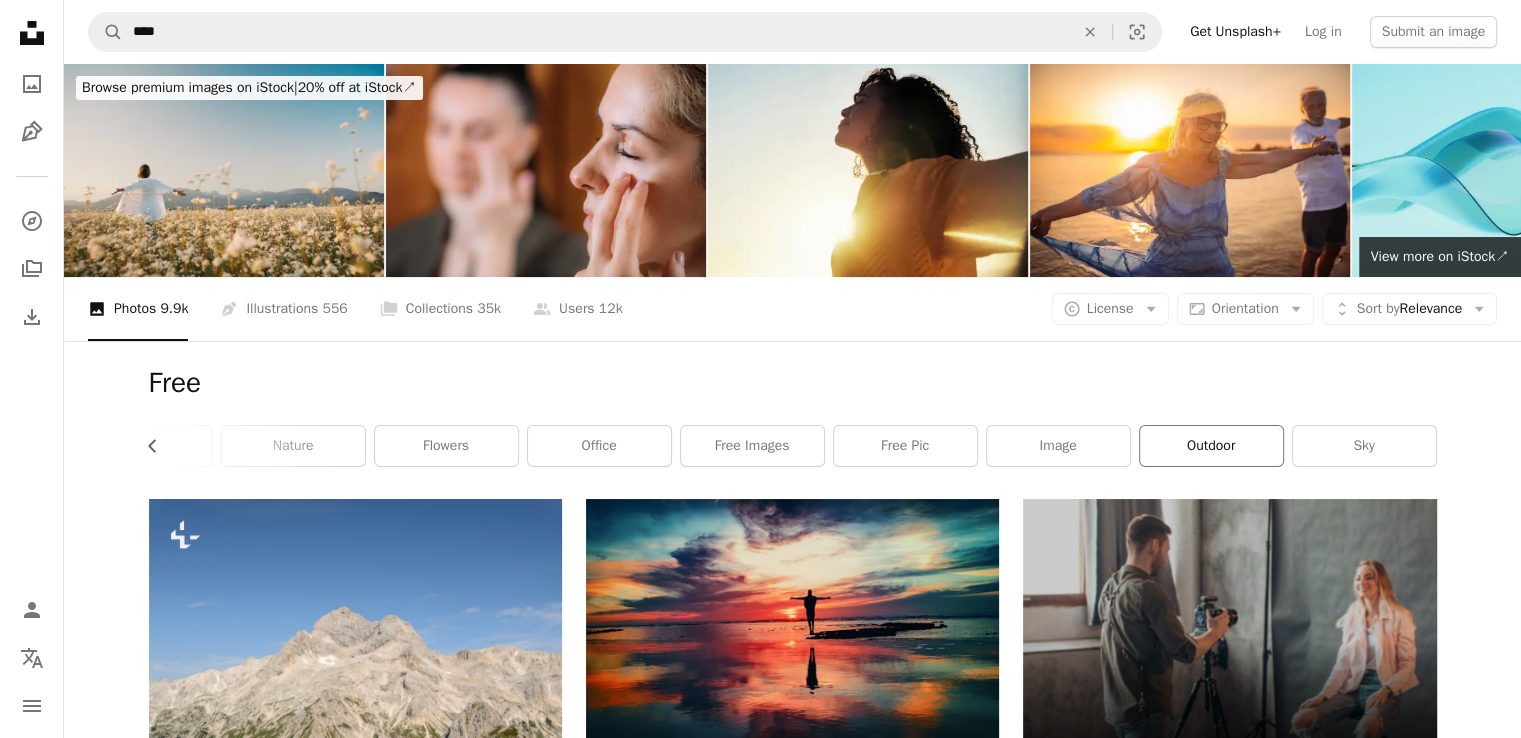 click on "outdoor" at bounding box center [1211, 446] 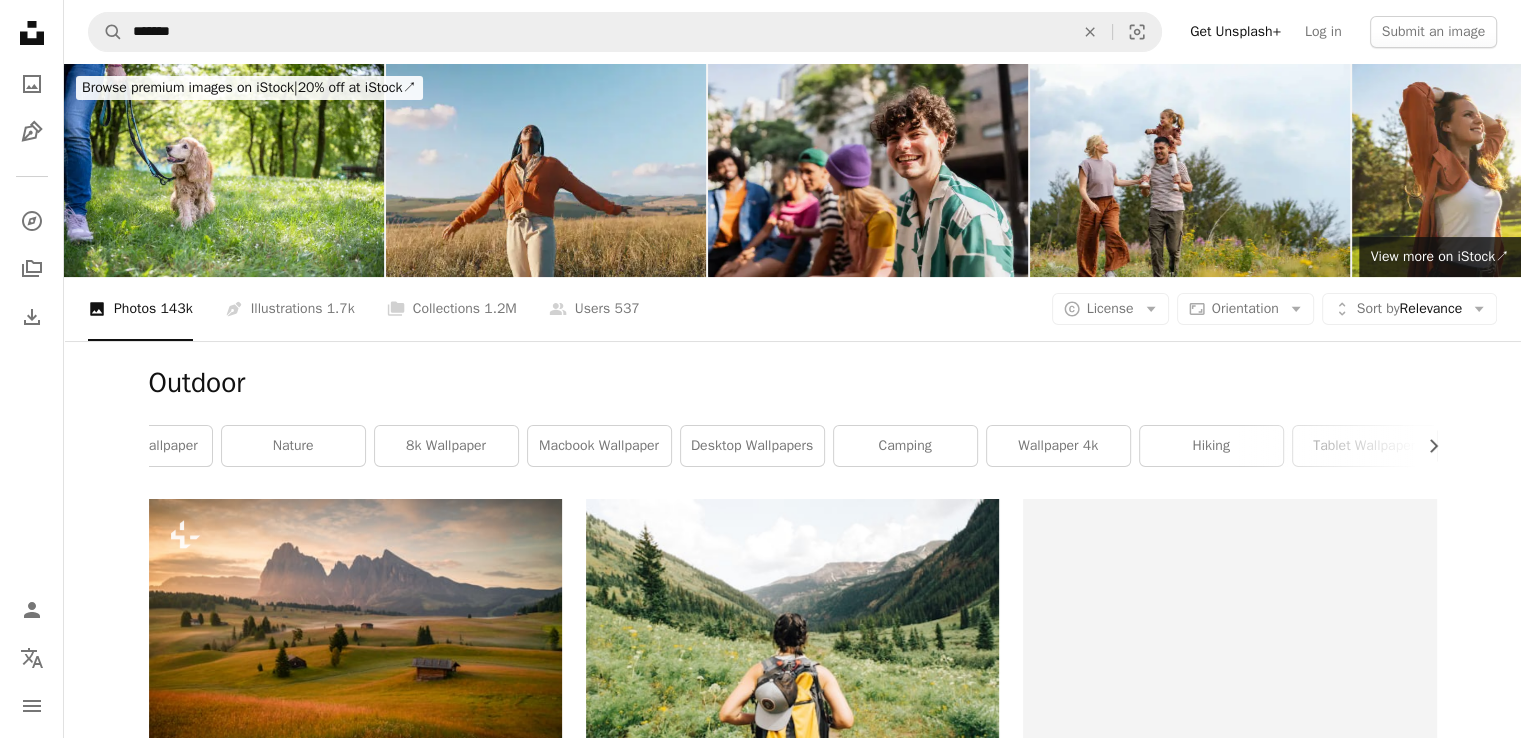 scroll, scrollTop: 0, scrollLeft: 0, axis: both 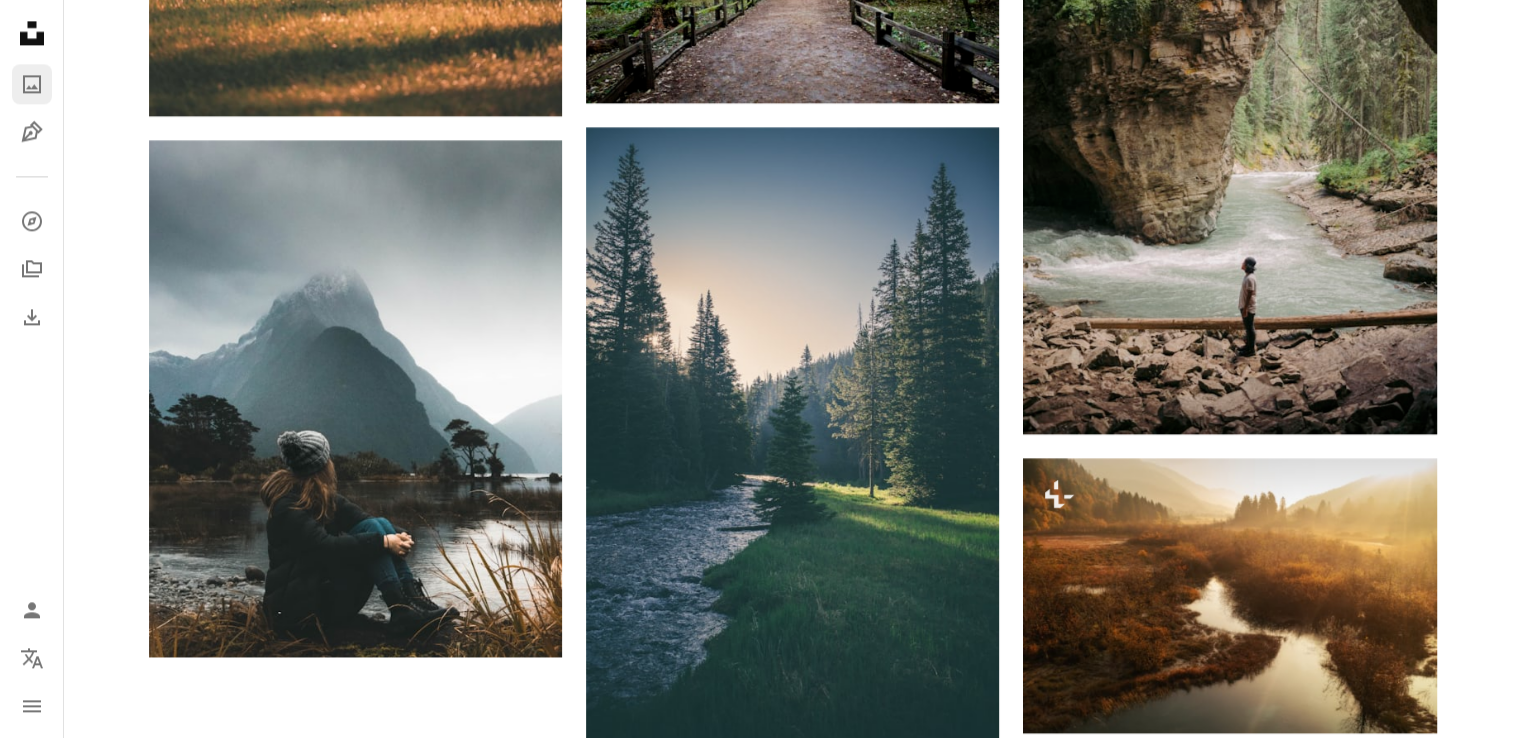 click 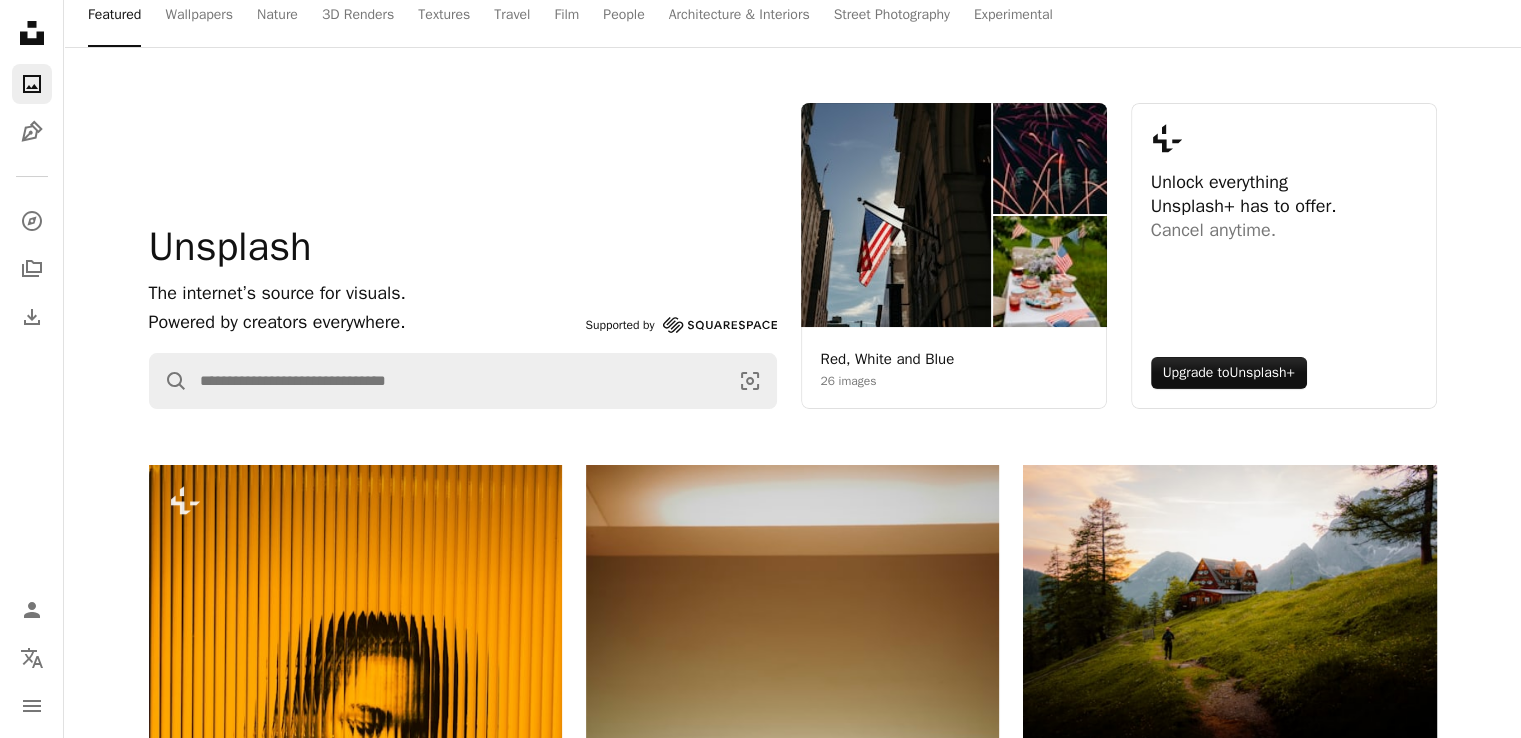scroll, scrollTop: 0, scrollLeft: 0, axis: both 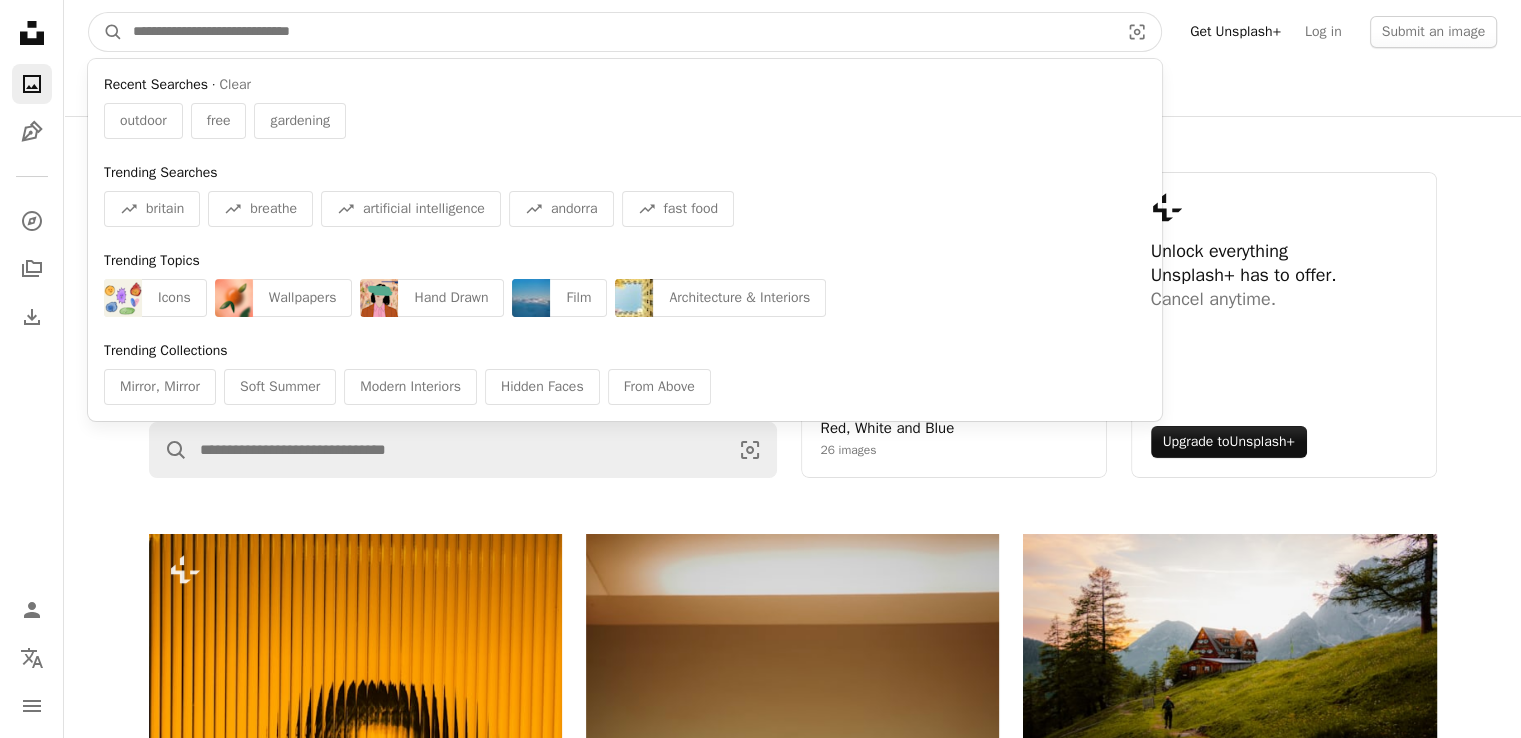 click at bounding box center [618, 32] 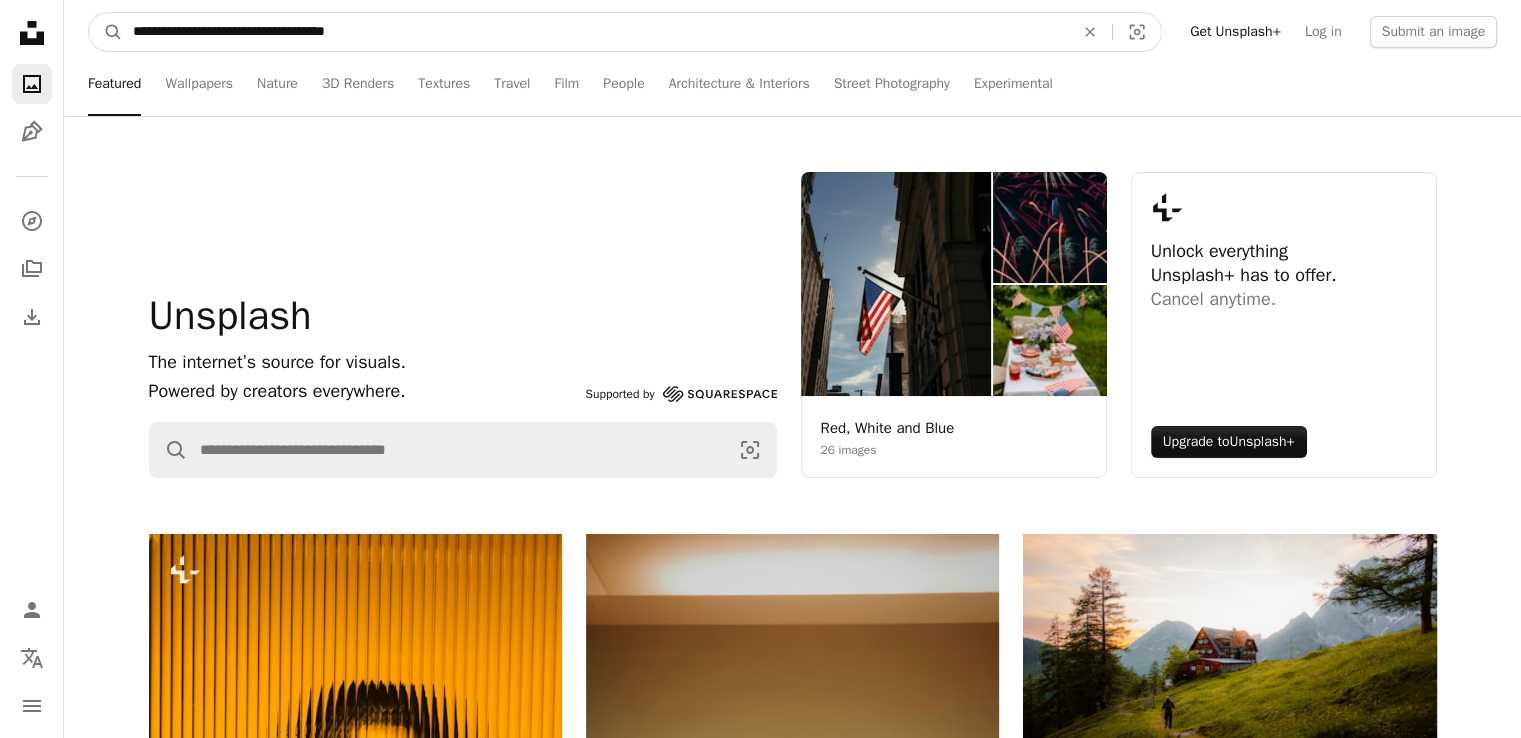 type on "**********" 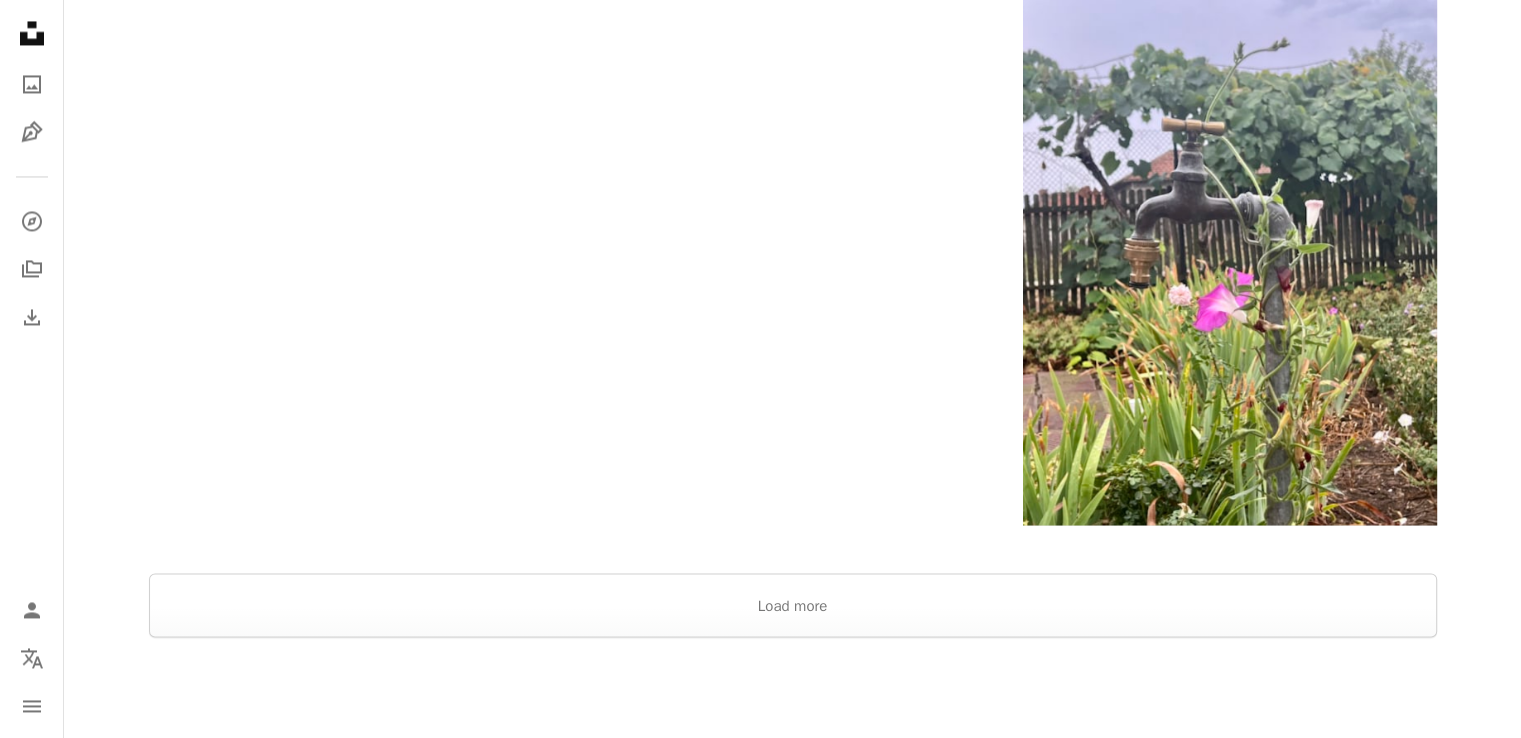scroll, scrollTop: 3400, scrollLeft: 0, axis: vertical 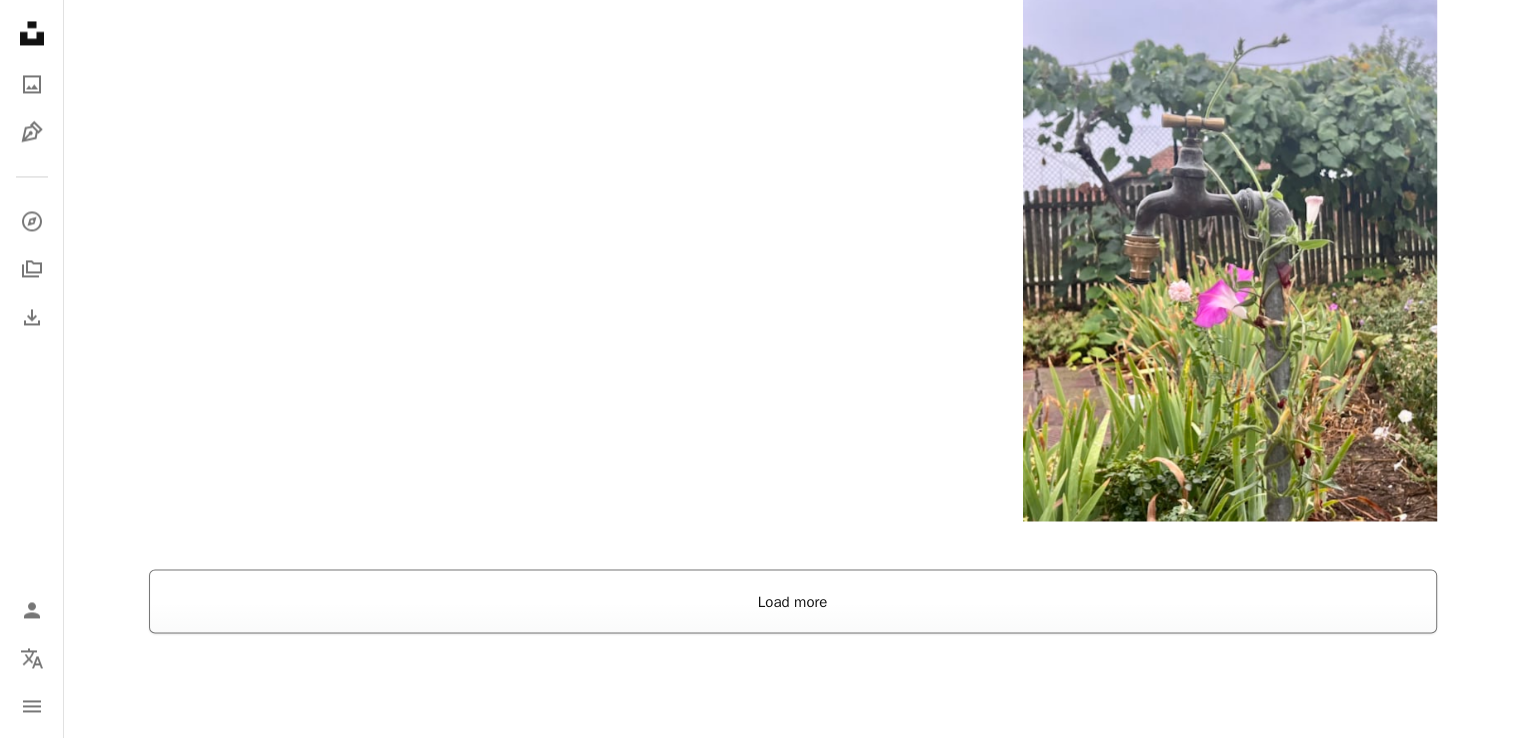 click on "Load more" at bounding box center (793, 601) 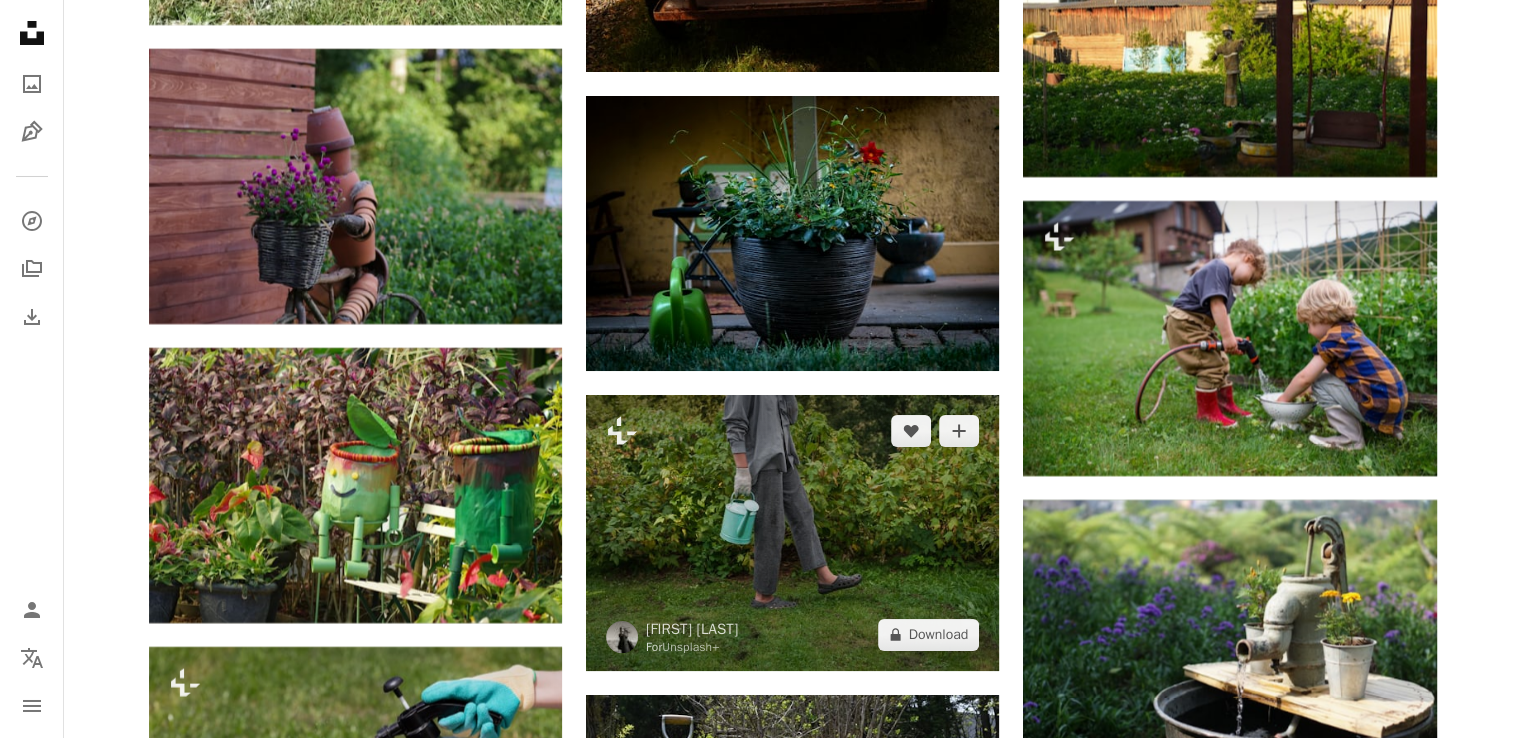 scroll, scrollTop: 7500, scrollLeft: 0, axis: vertical 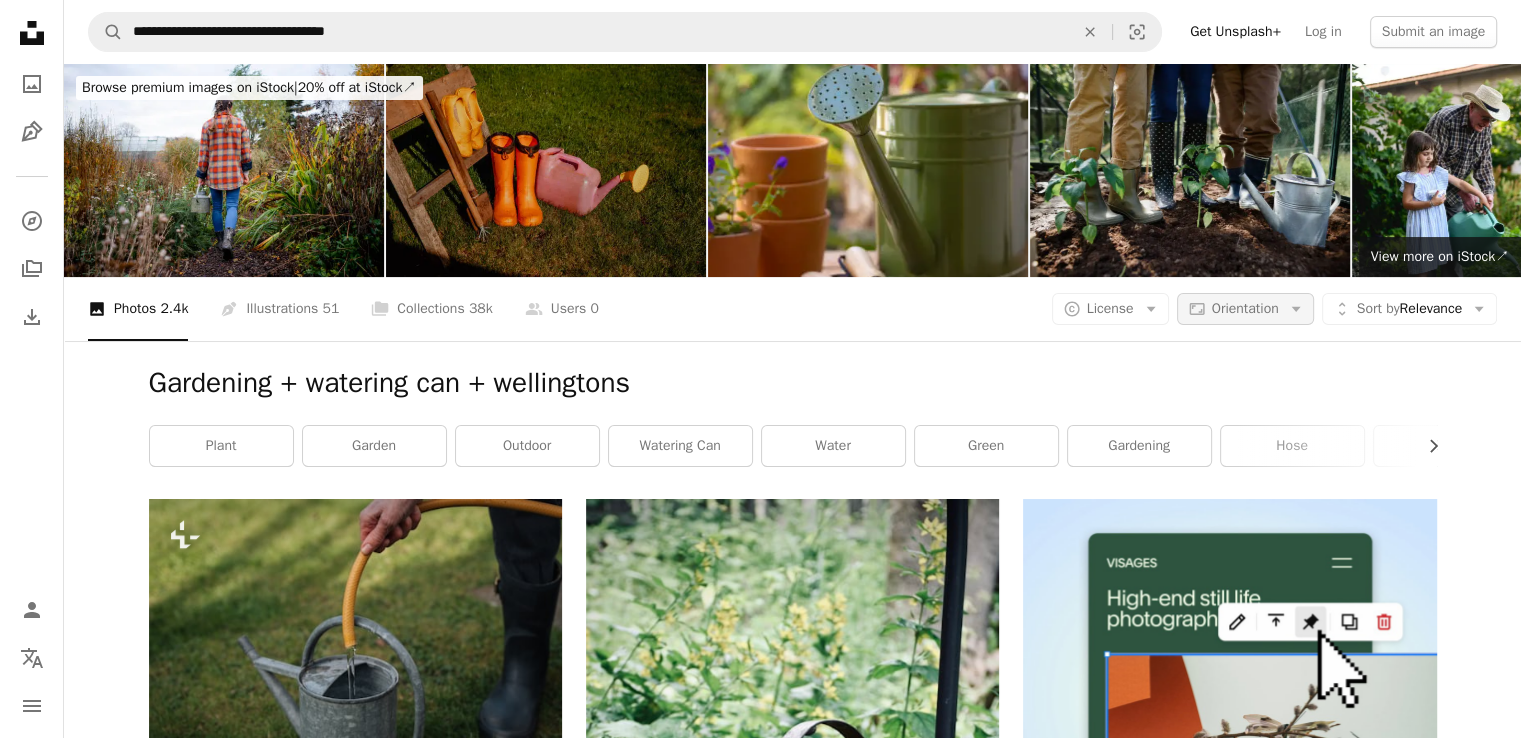 click on "Arrow down" 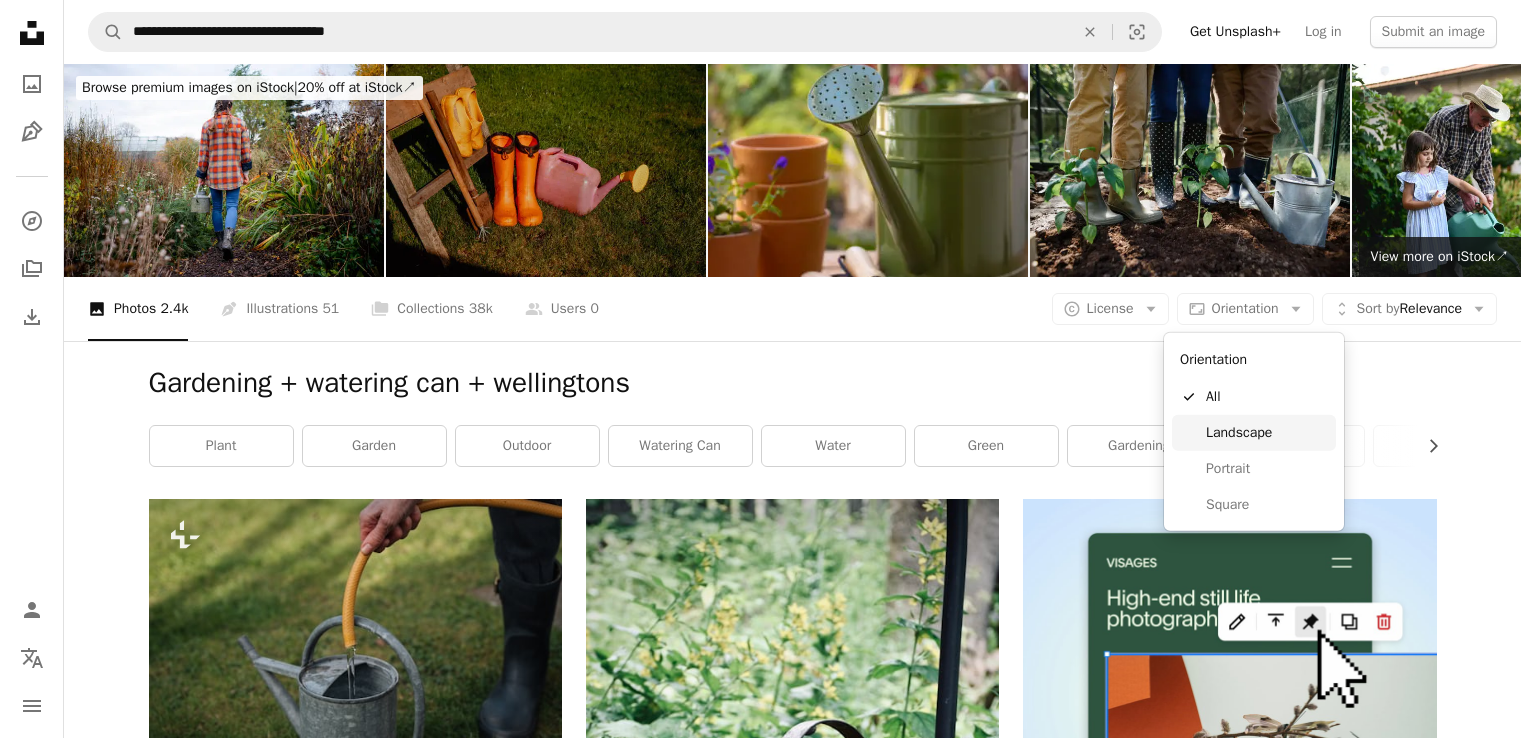 click on "Landscape" at bounding box center [1267, 433] 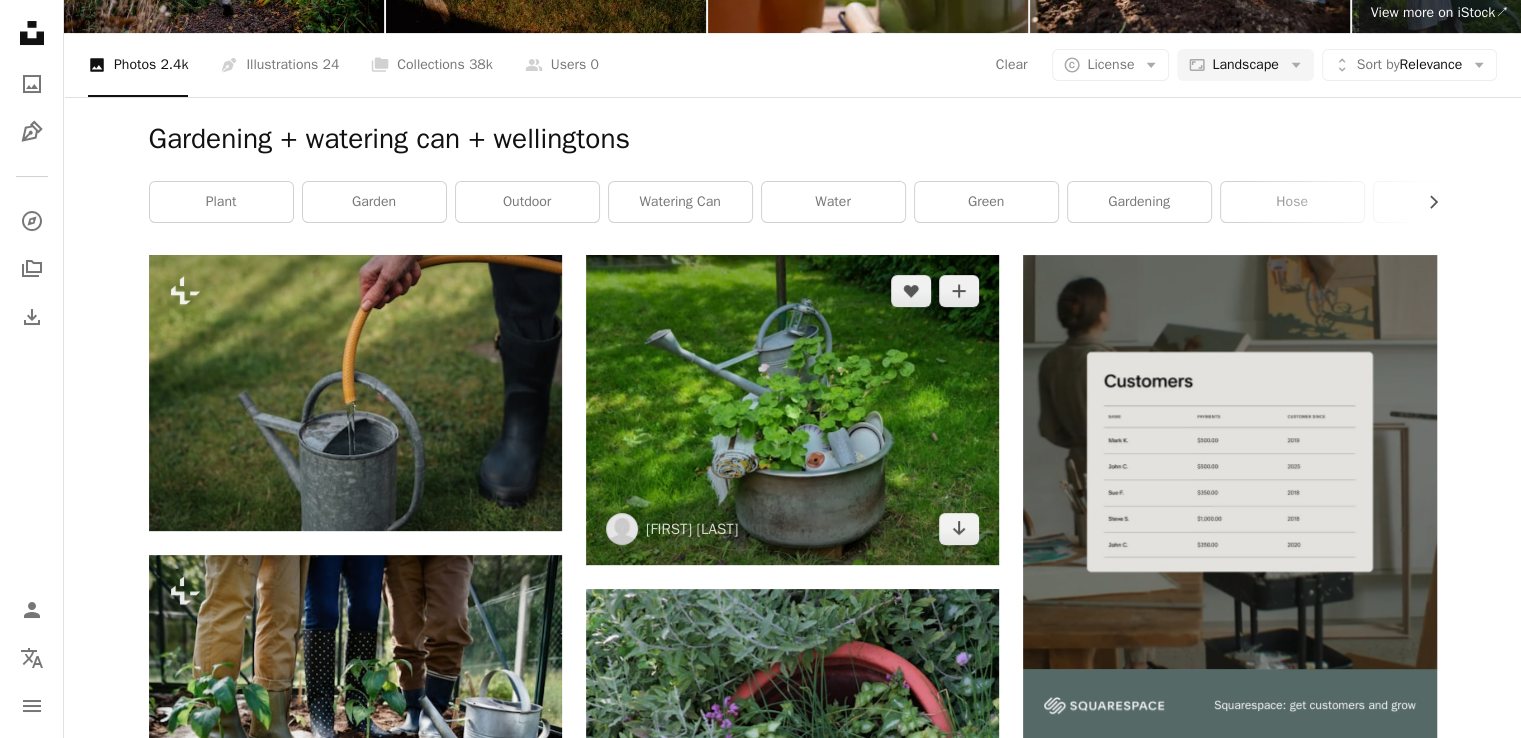 scroll, scrollTop: 300, scrollLeft: 0, axis: vertical 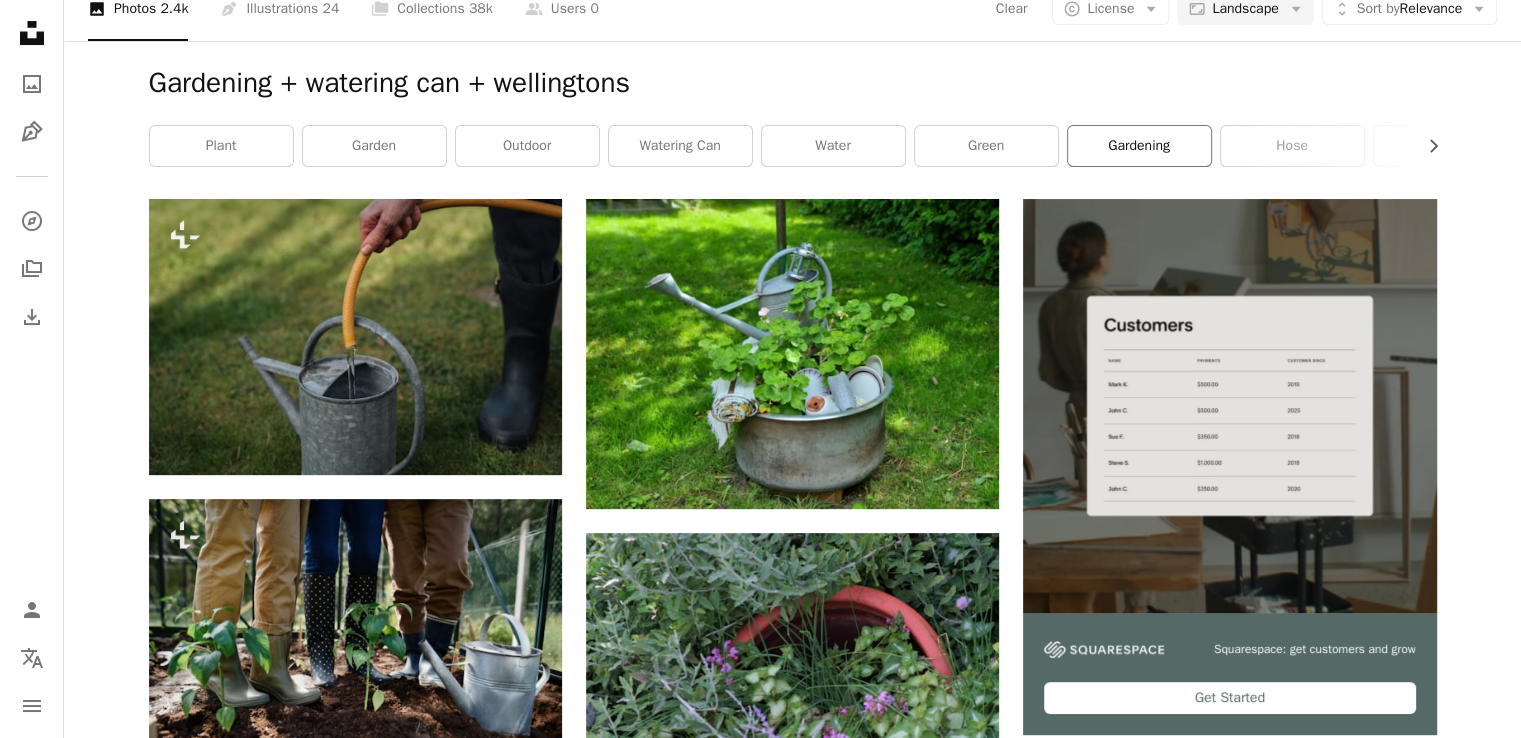 click on "gardening" at bounding box center [1139, 146] 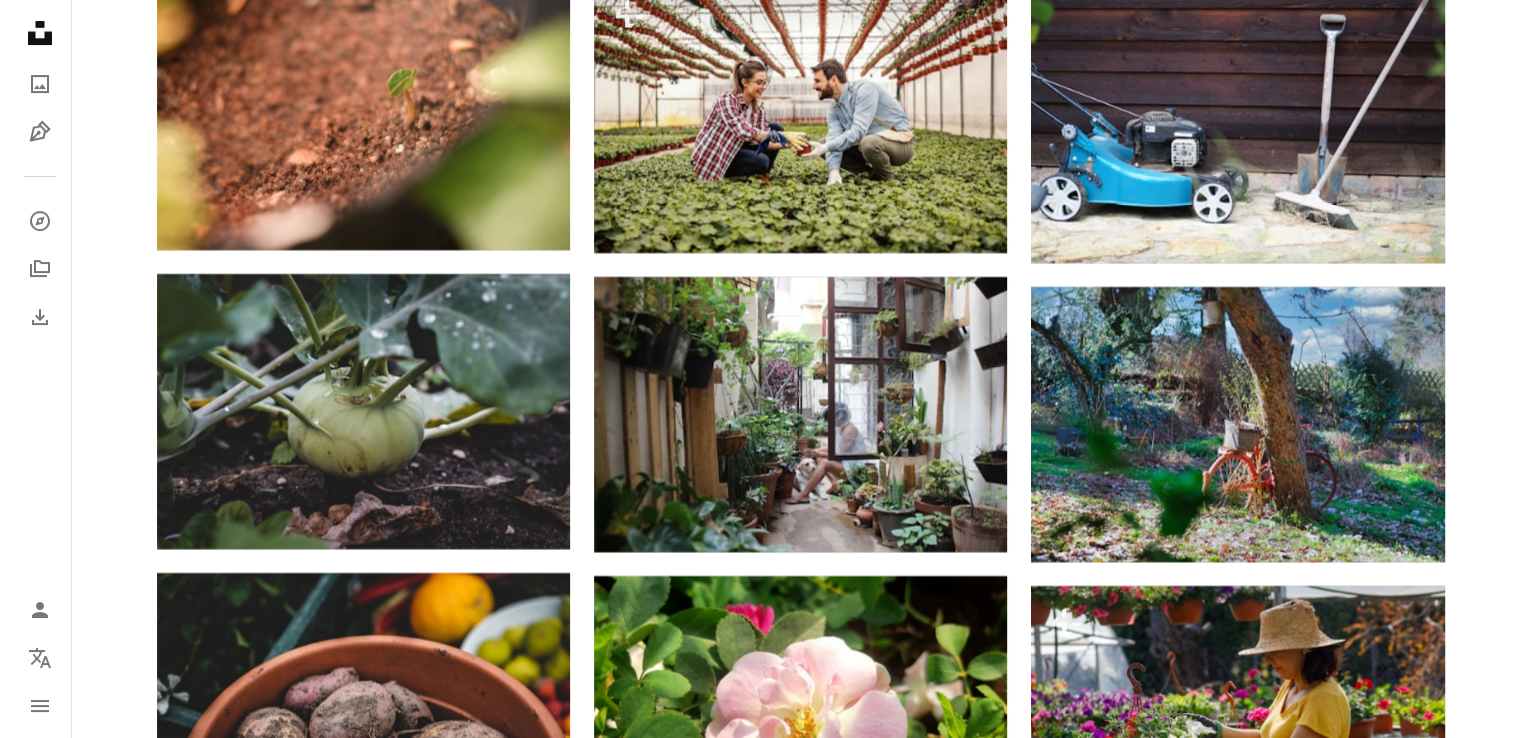 scroll, scrollTop: 23800, scrollLeft: 0, axis: vertical 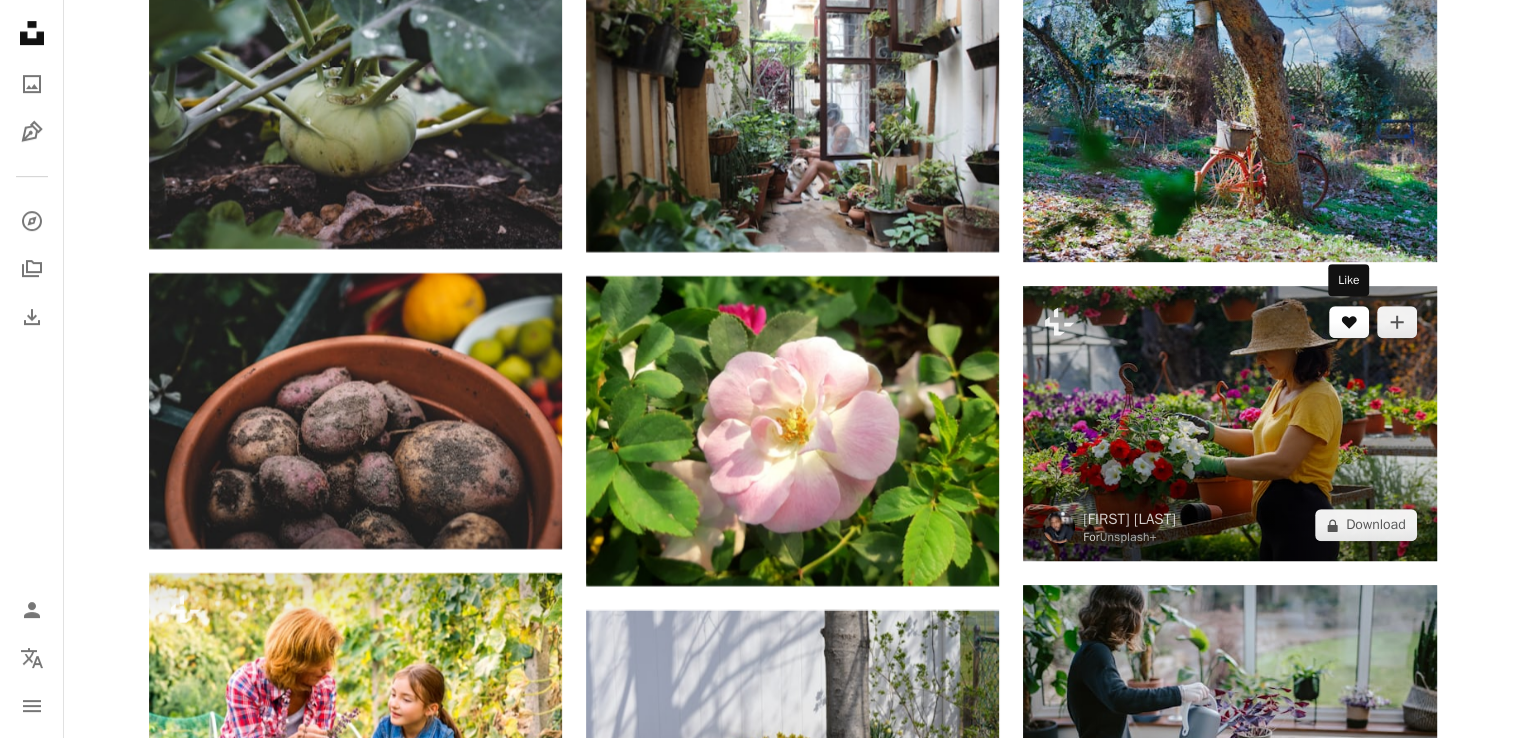 click on "A heart" 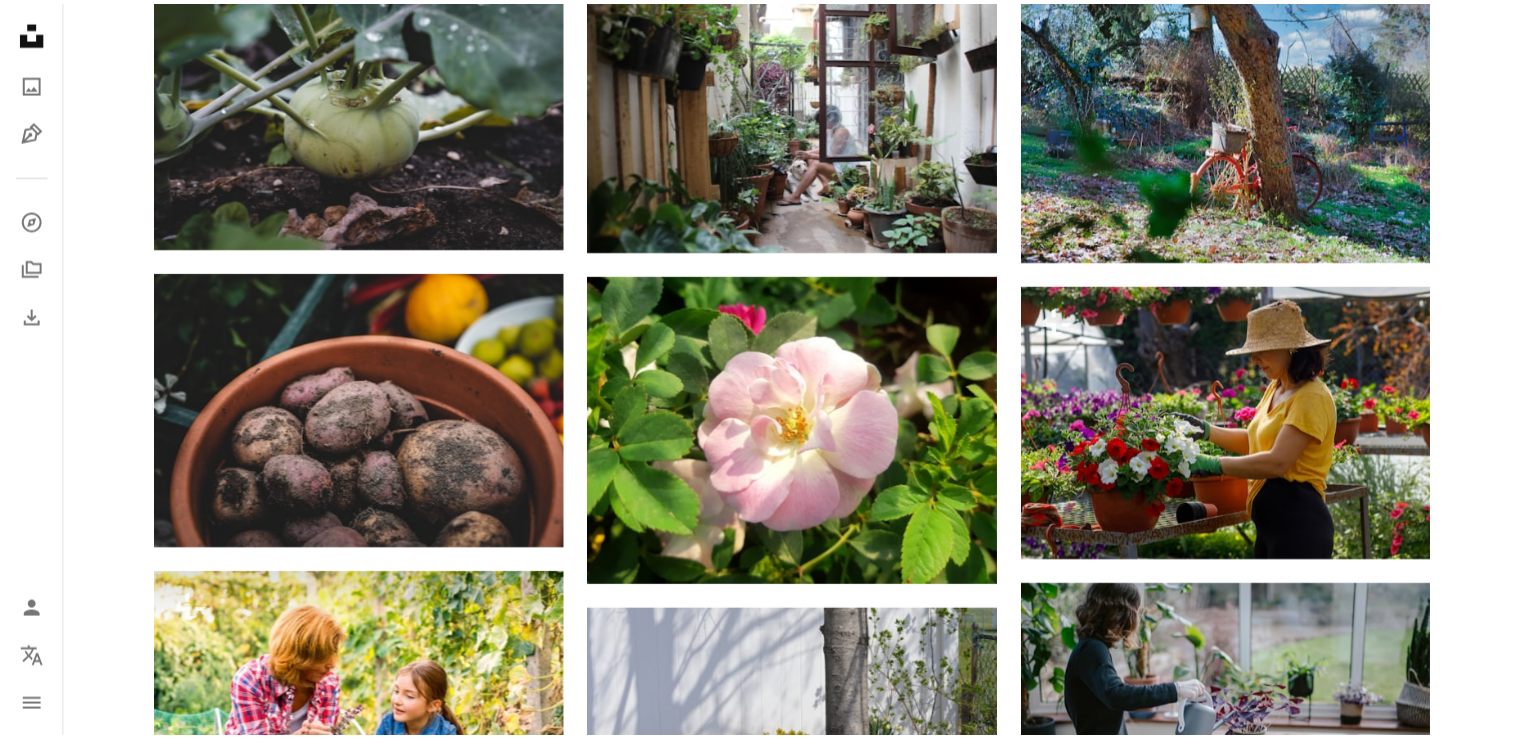 scroll, scrollTop: 0, scrollLeft: 0, axis: both 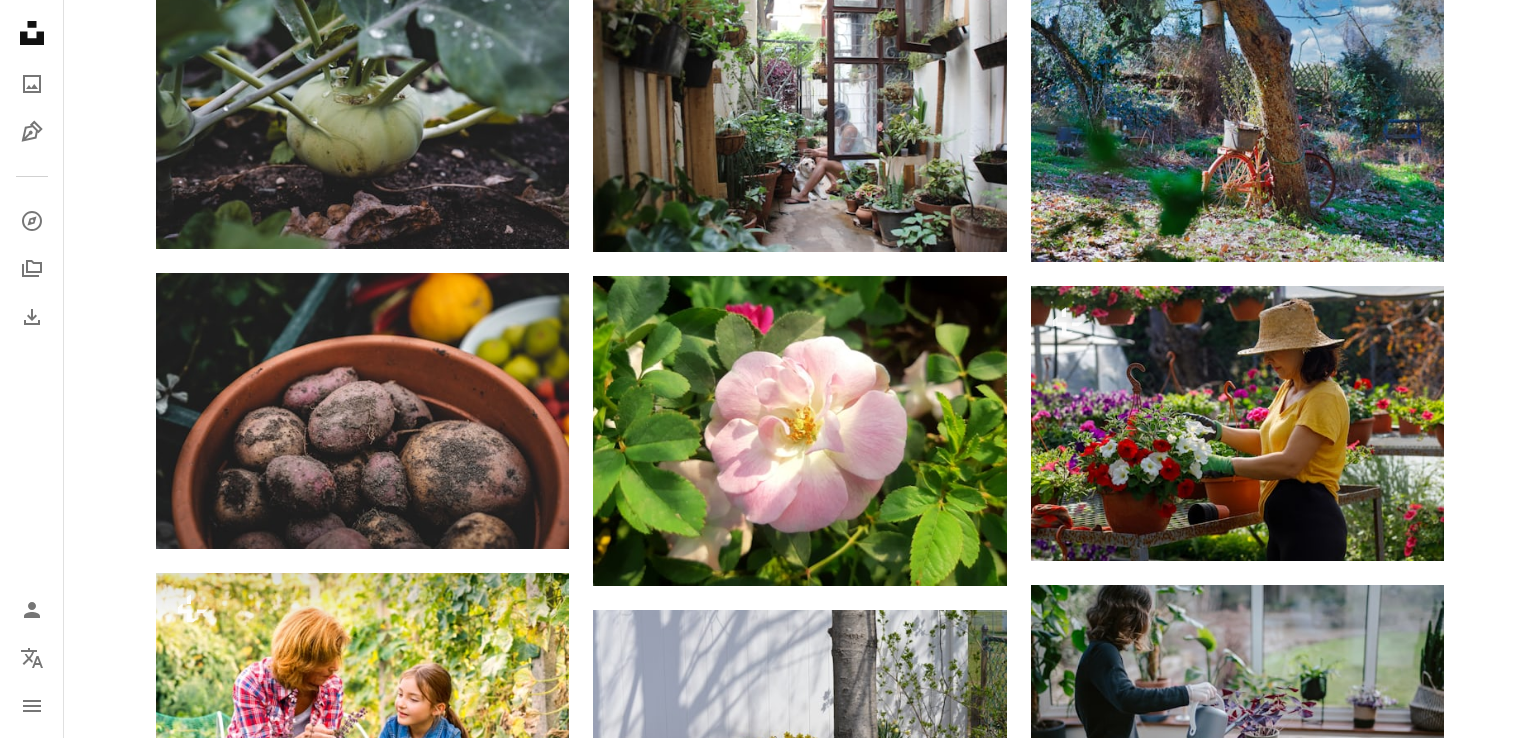 type on "**********" 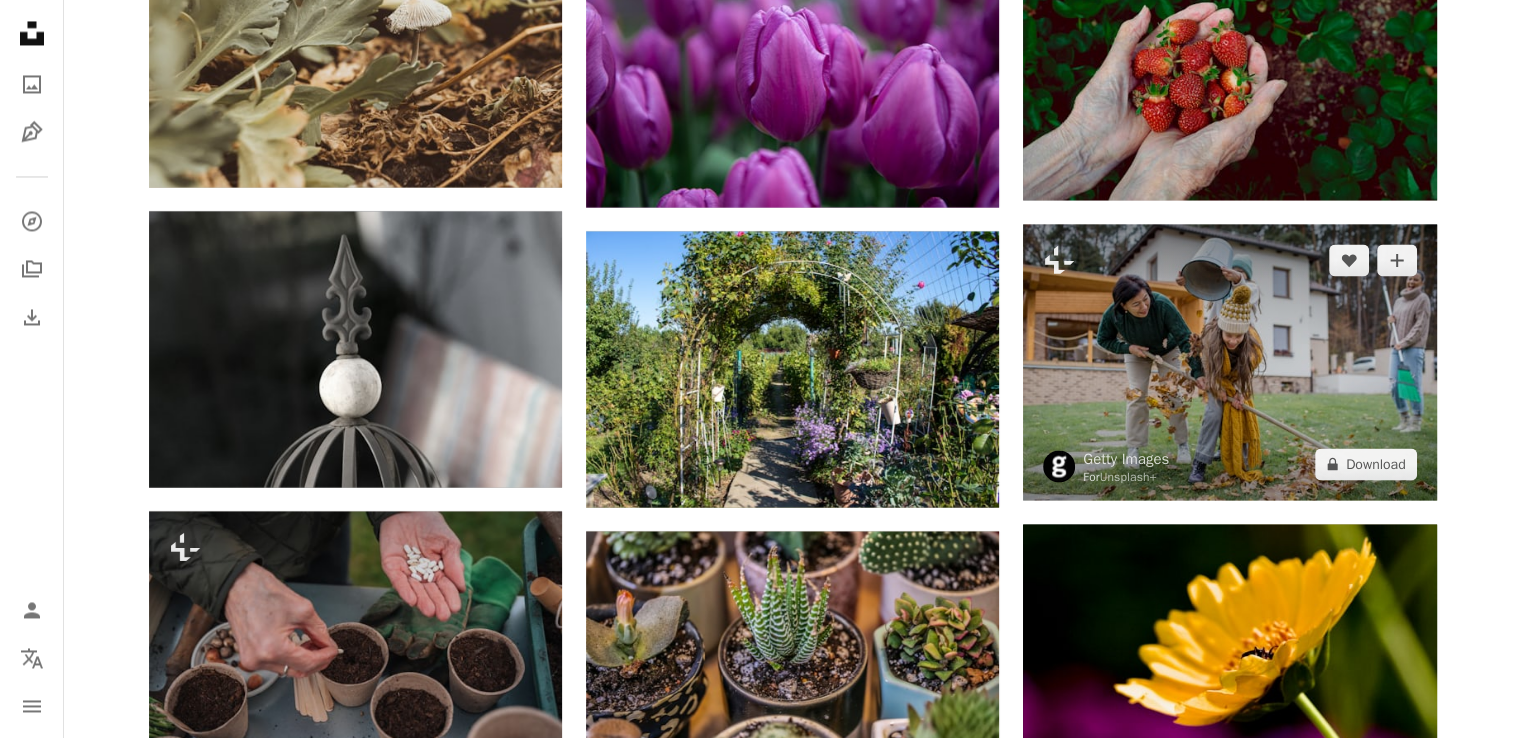 scroll, scrollTop: 26400, scrollLeft: 0, axis: vertical 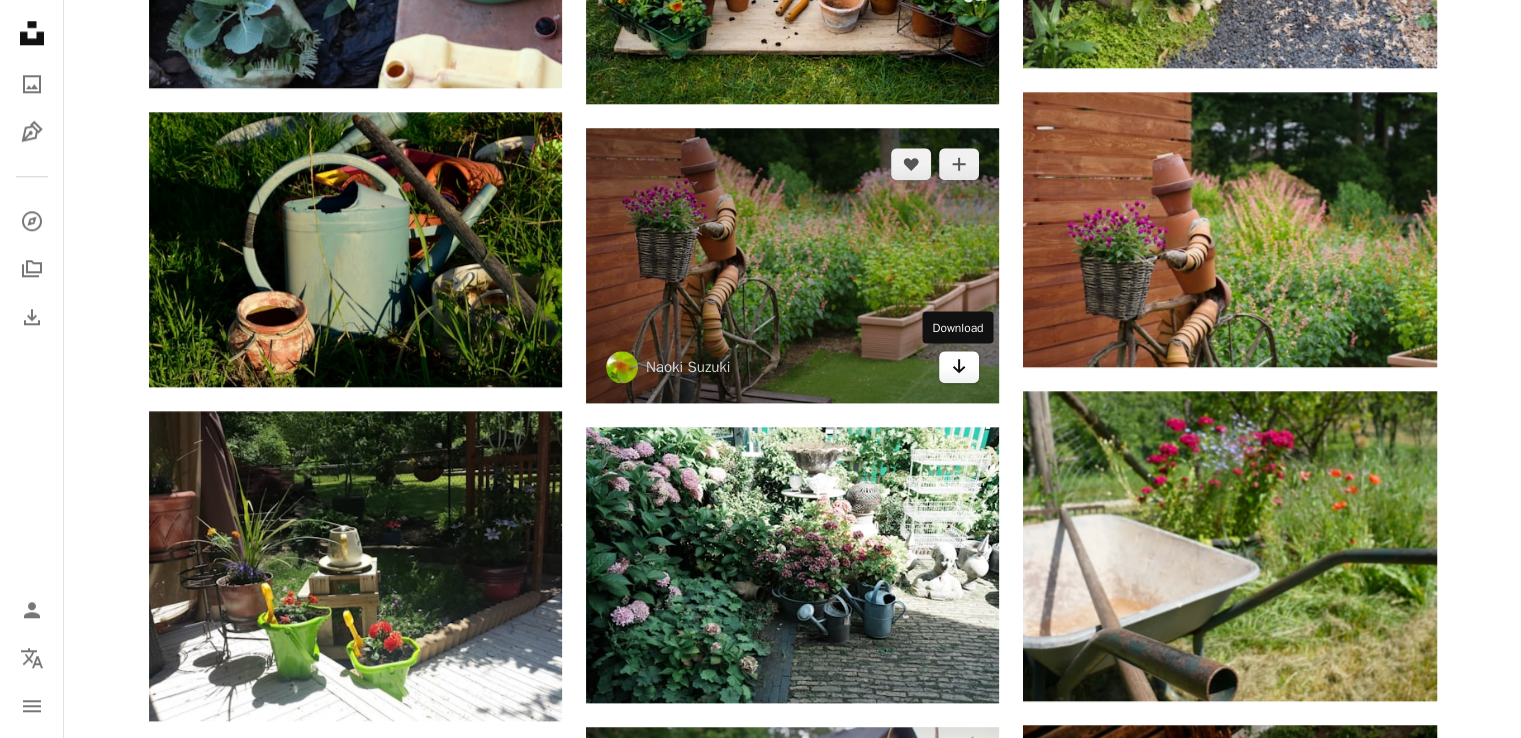 click on "Arrow pointing down" at bounding box center [959, 367] 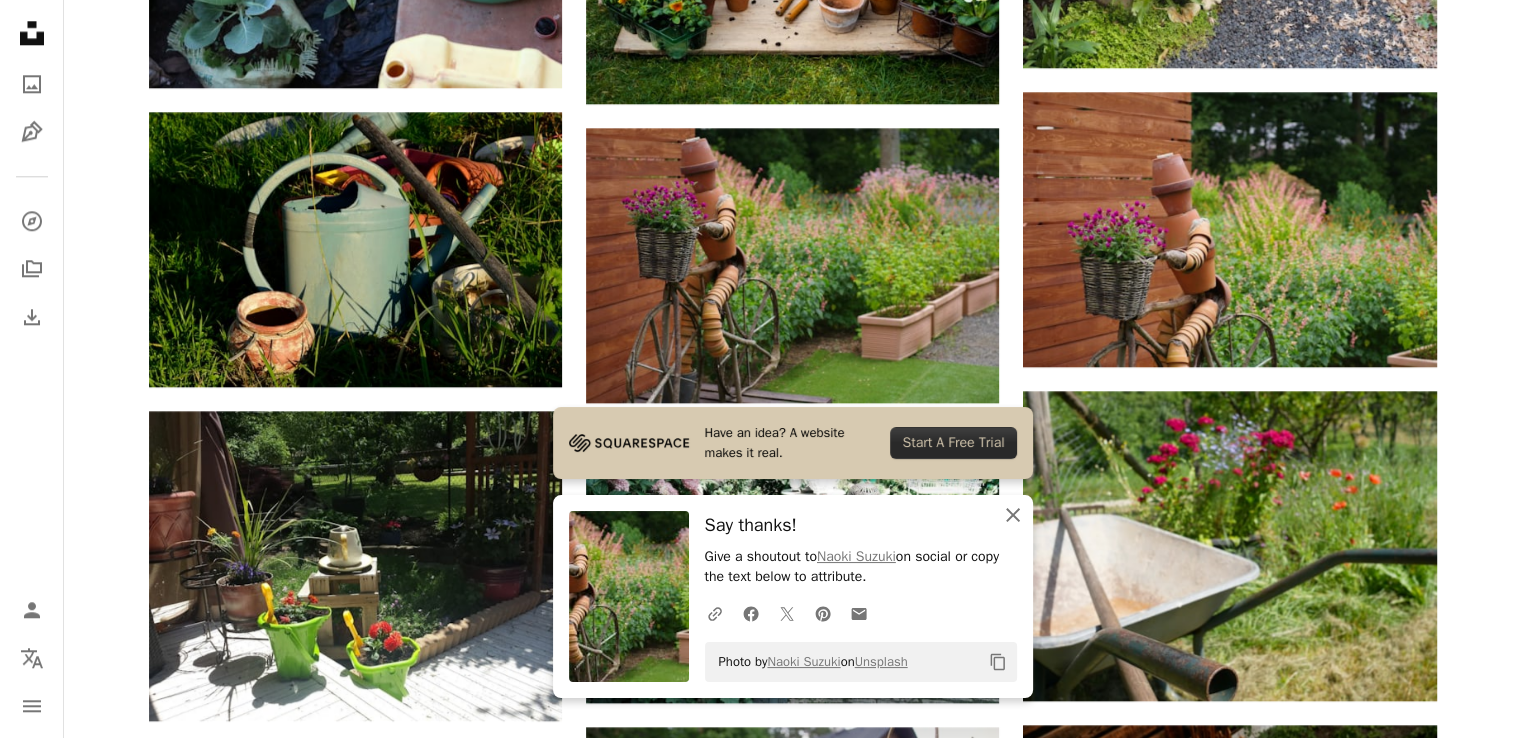 click on "An X shape" 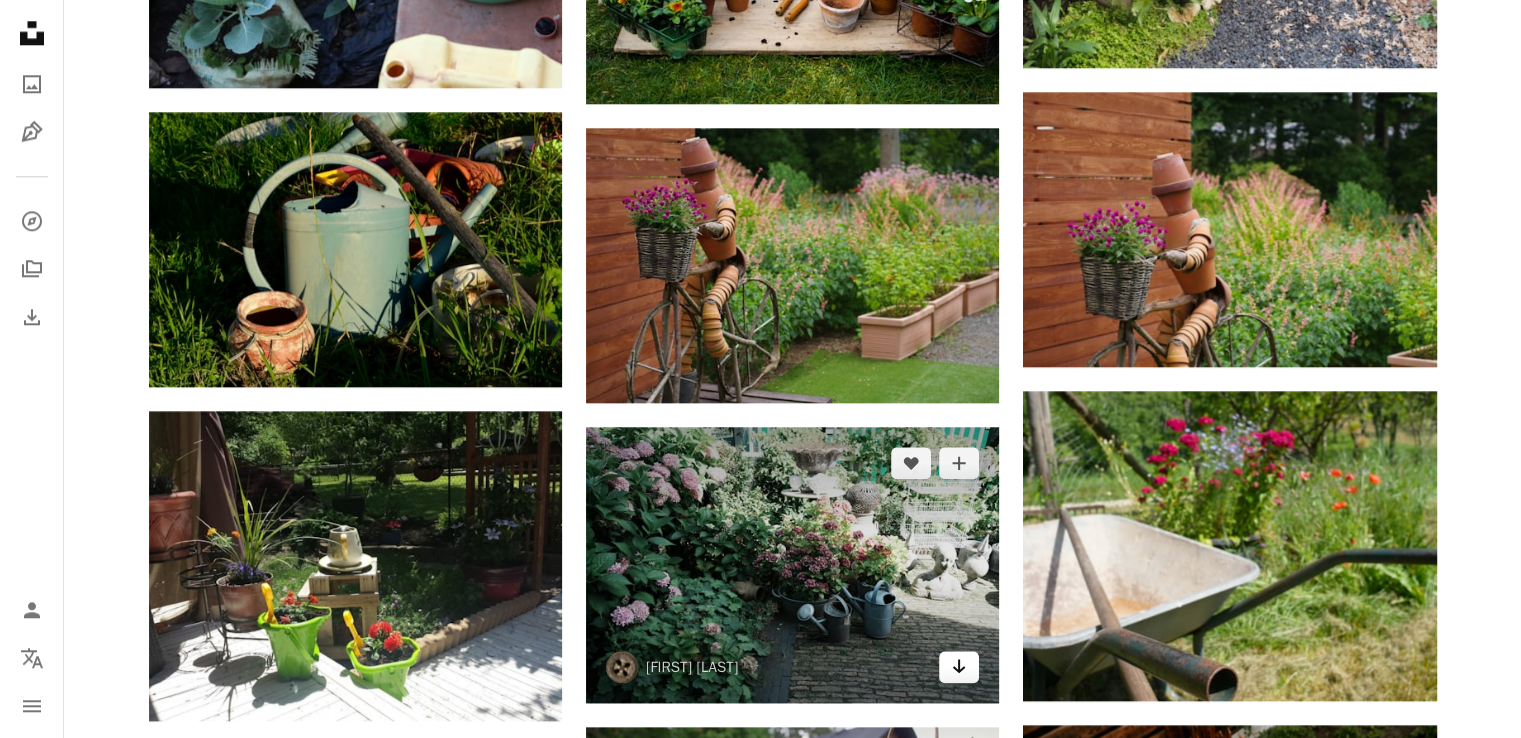 click on "Arrow pointing down" 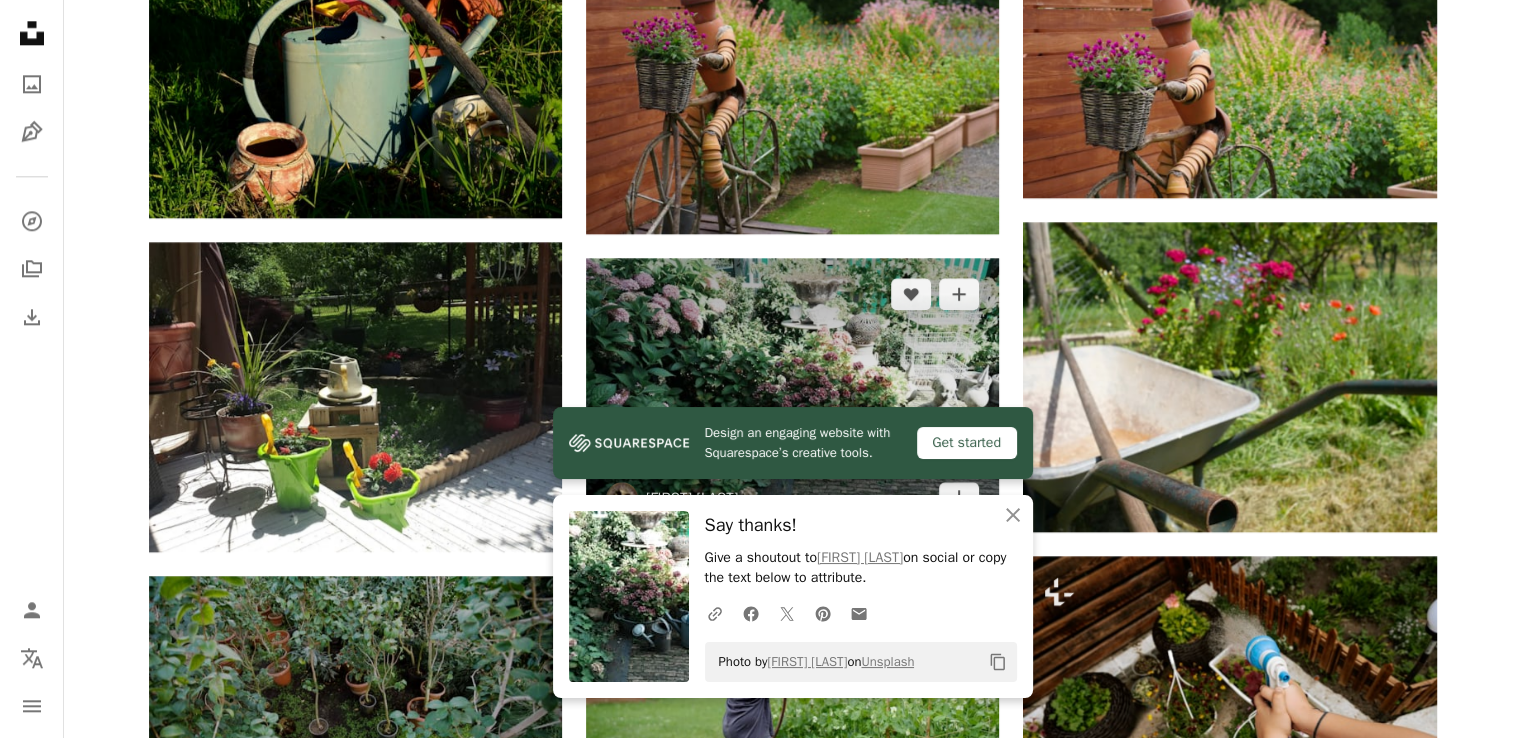 scroll, scrollTop: 2500, scrollLeft: 0, axis: vertical 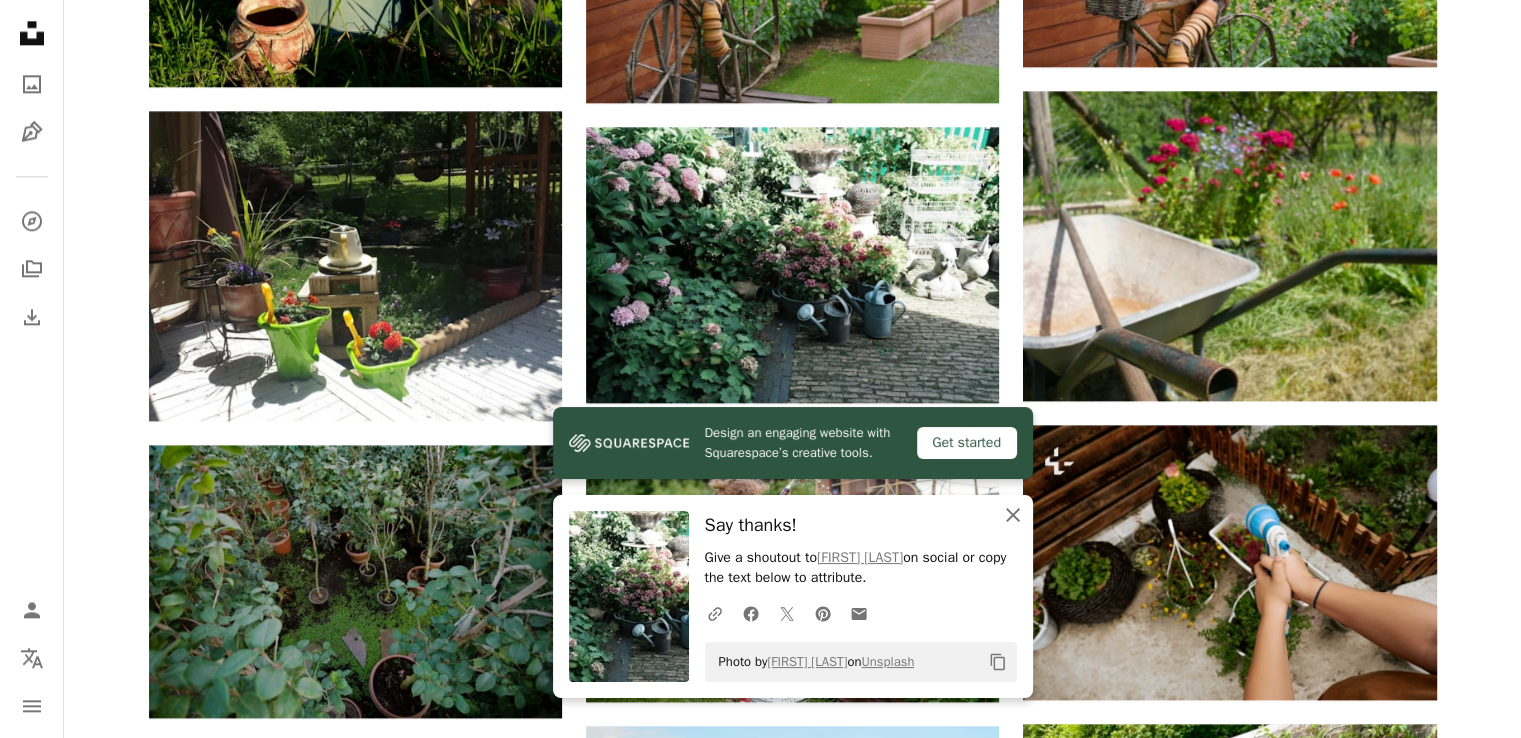 click on "An X shape" 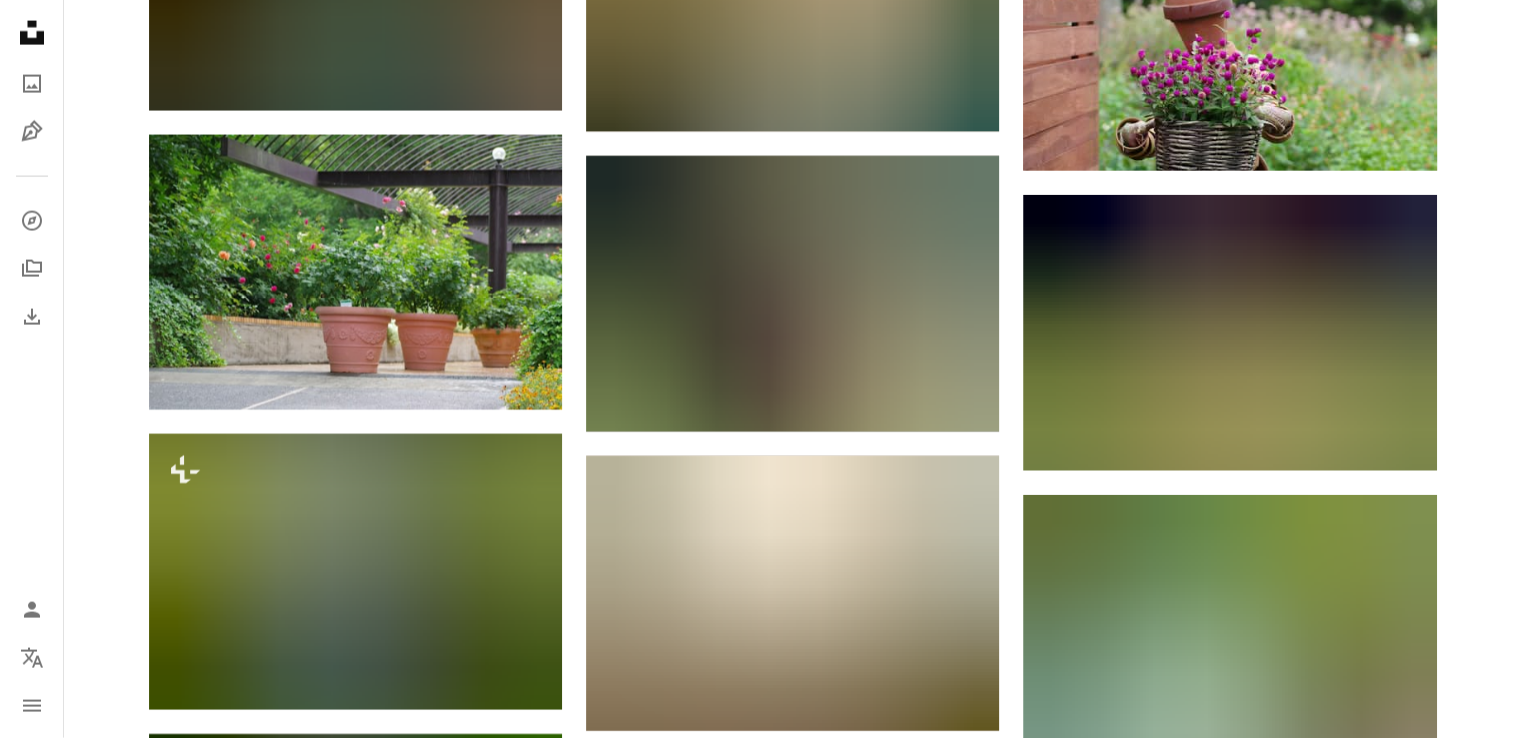scroll, scrollTop: 4600, scrollLeft: 0, axis: vertical 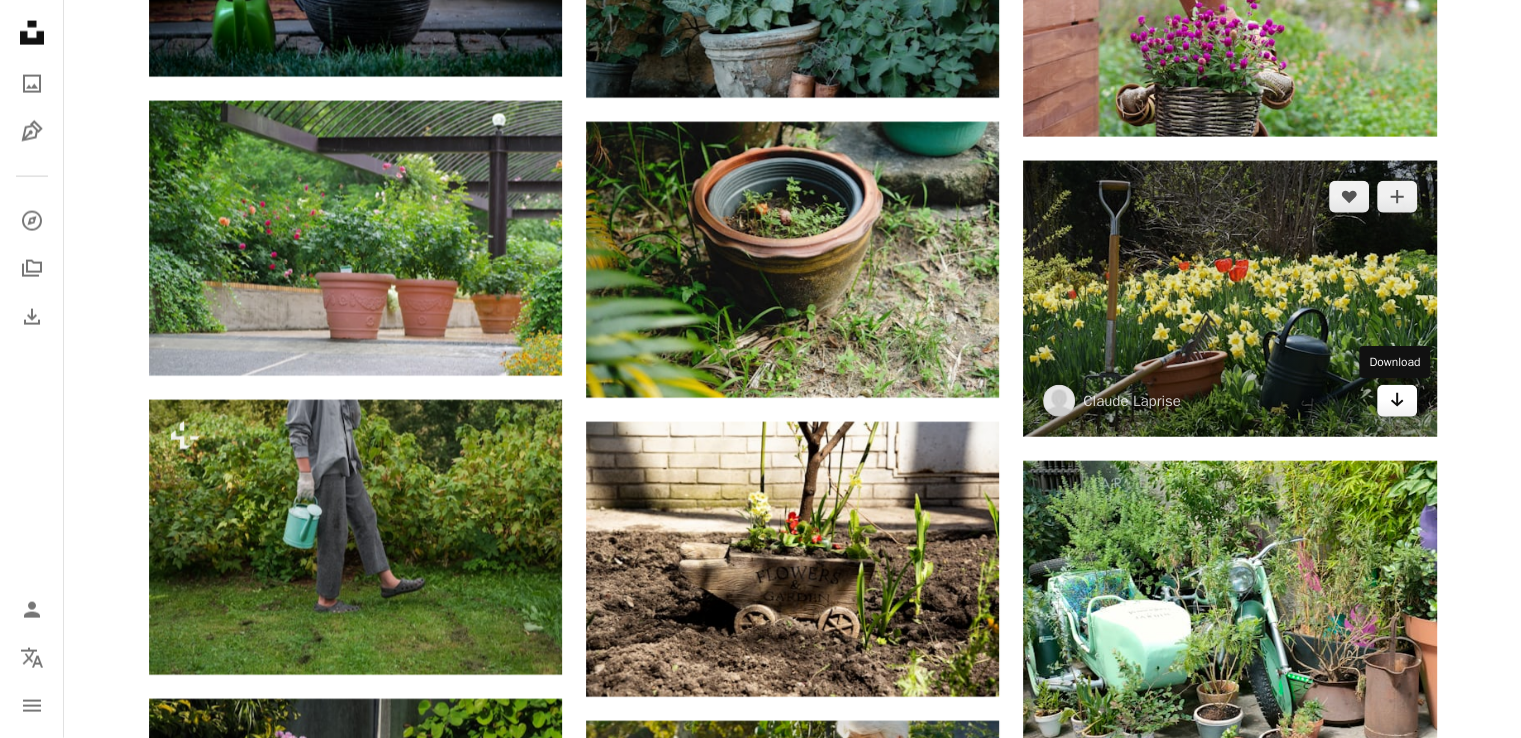 click 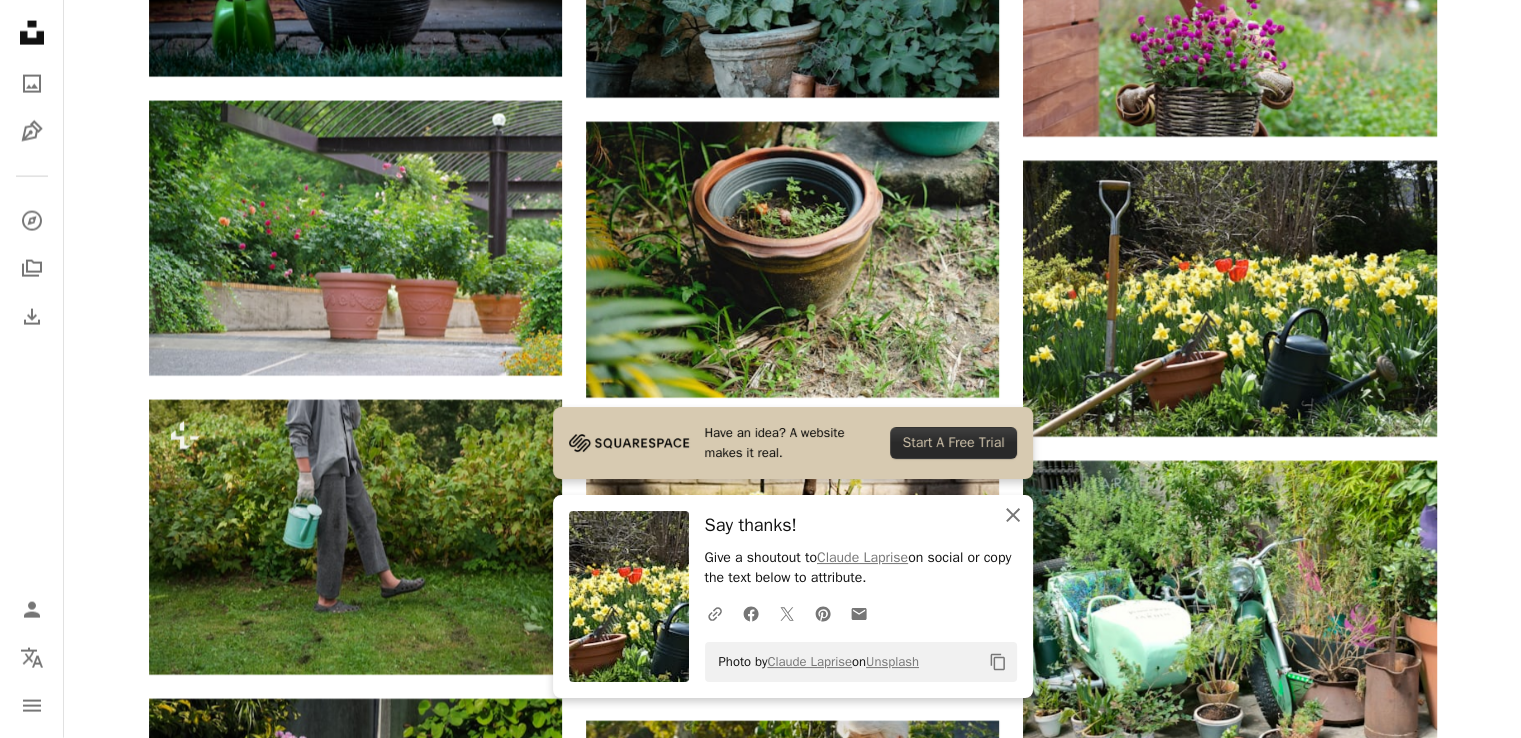 click 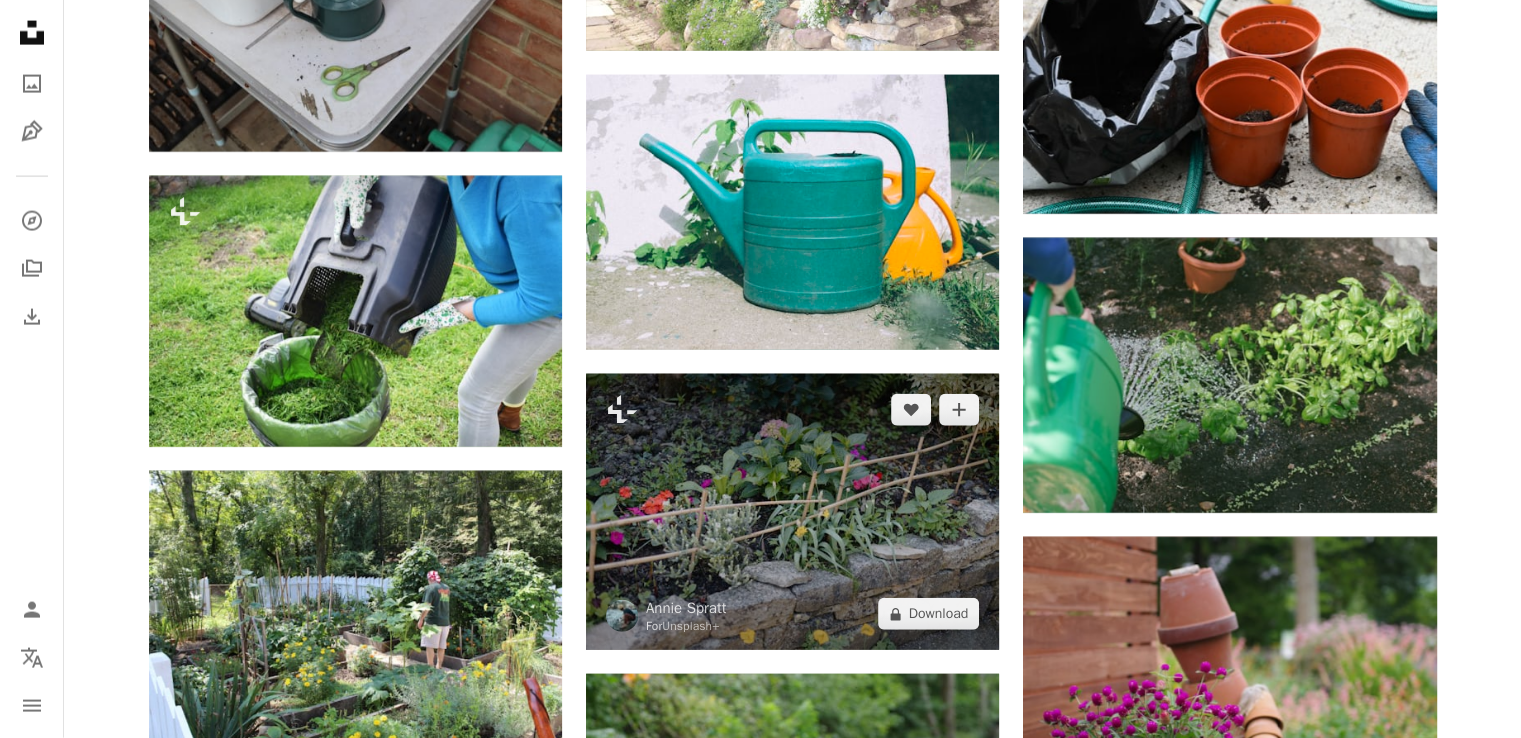 scroll, scrollTop: 12300, scrollLeft: 0, axis: vertical 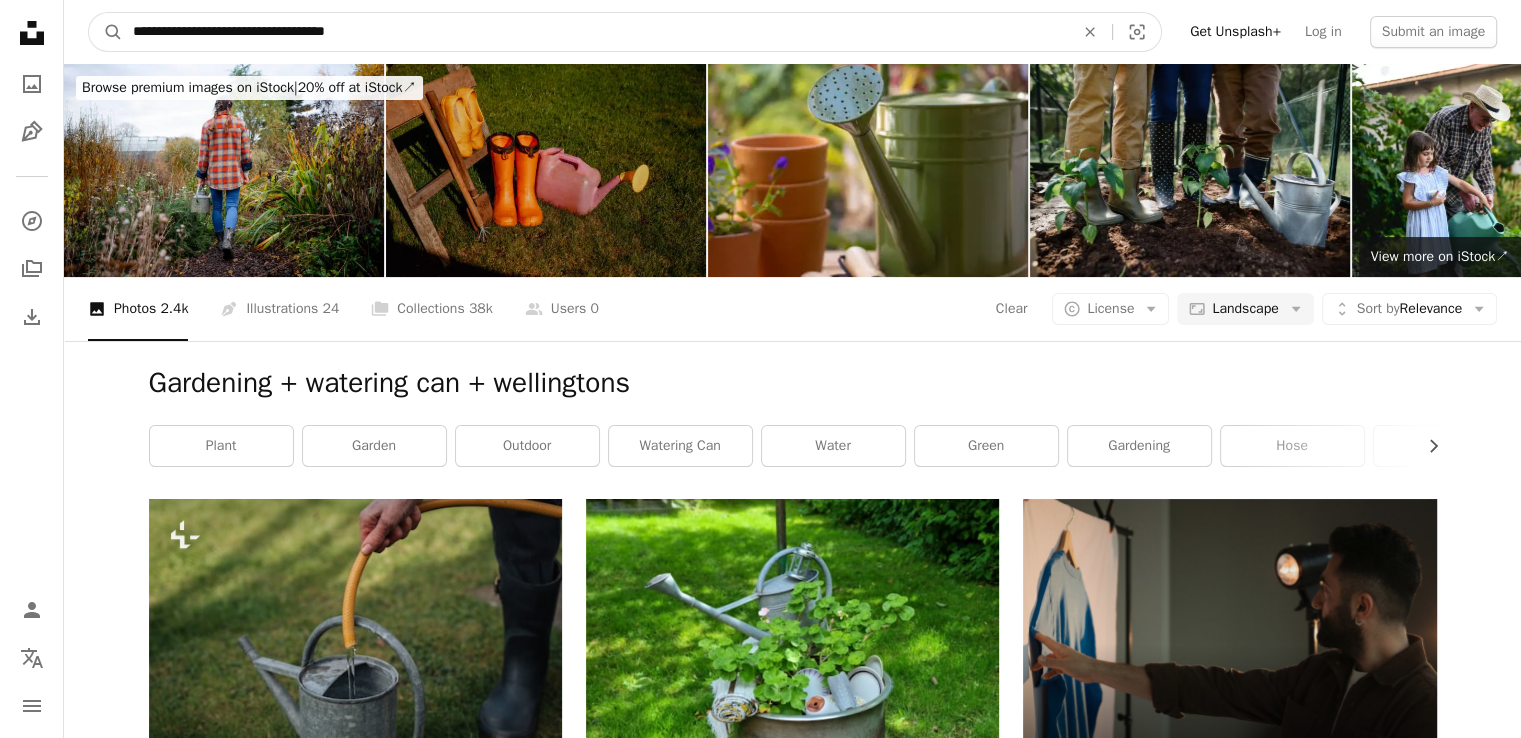 click on "**********" at bounding box center [595, 32] 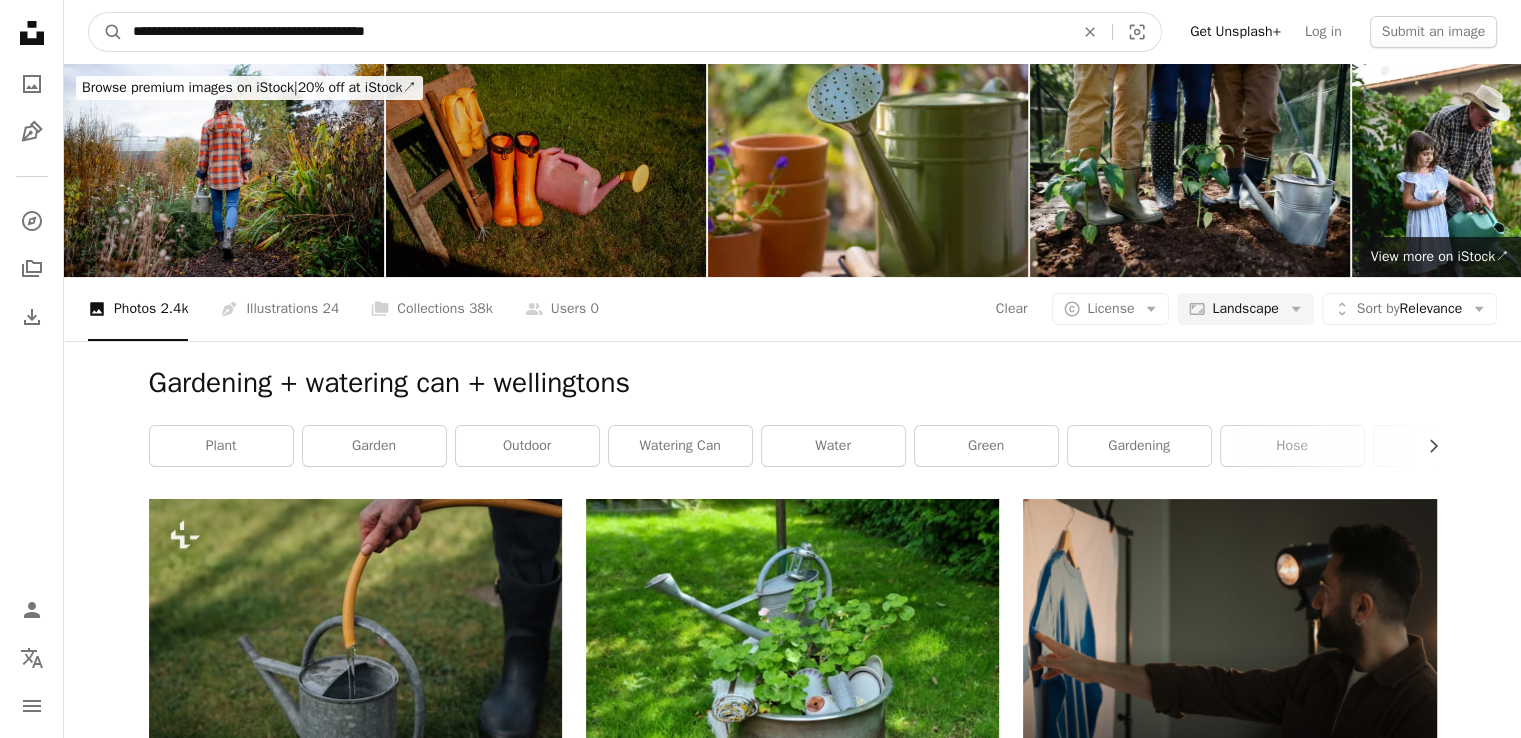 type on "**********" 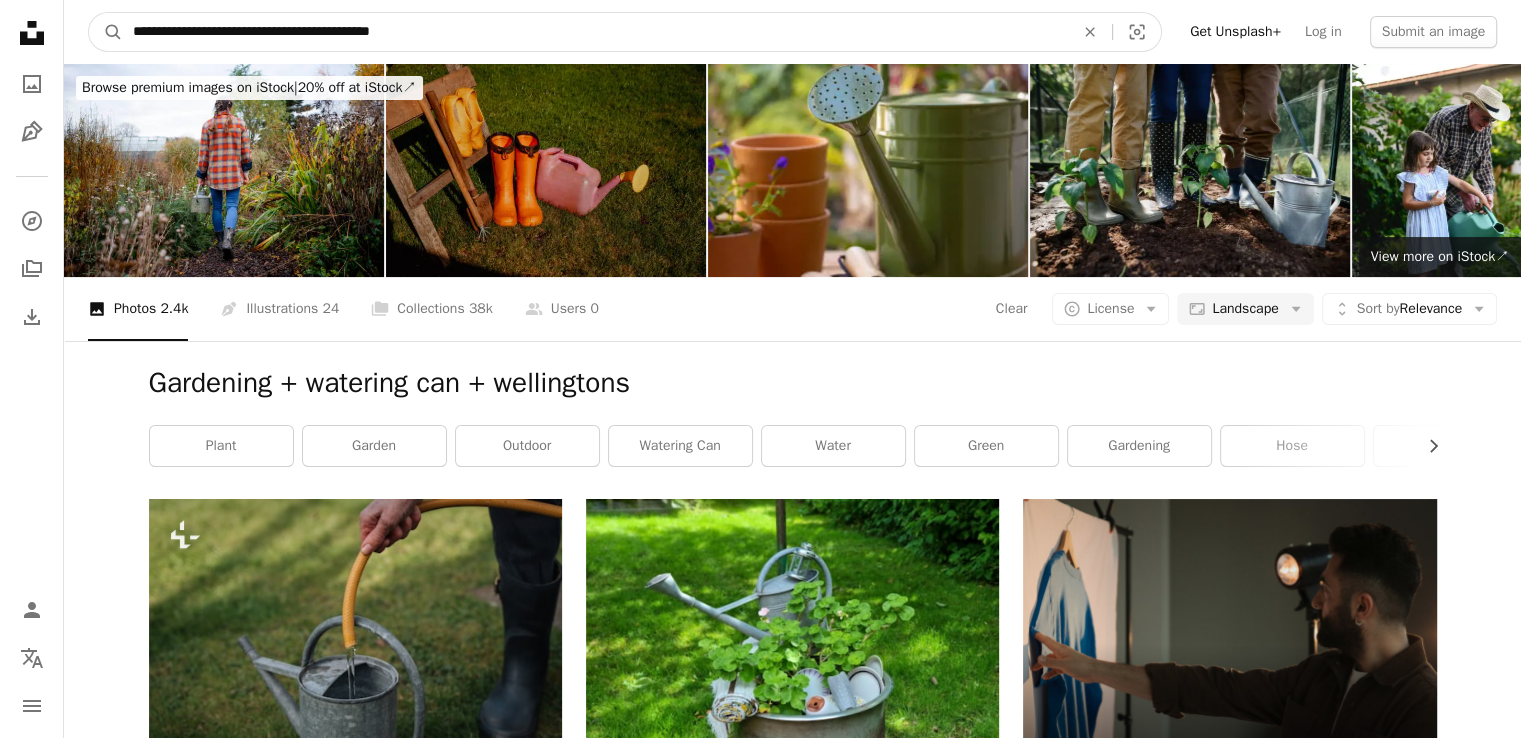 click on "A magnifying glass" at bounding box center [106, 32] 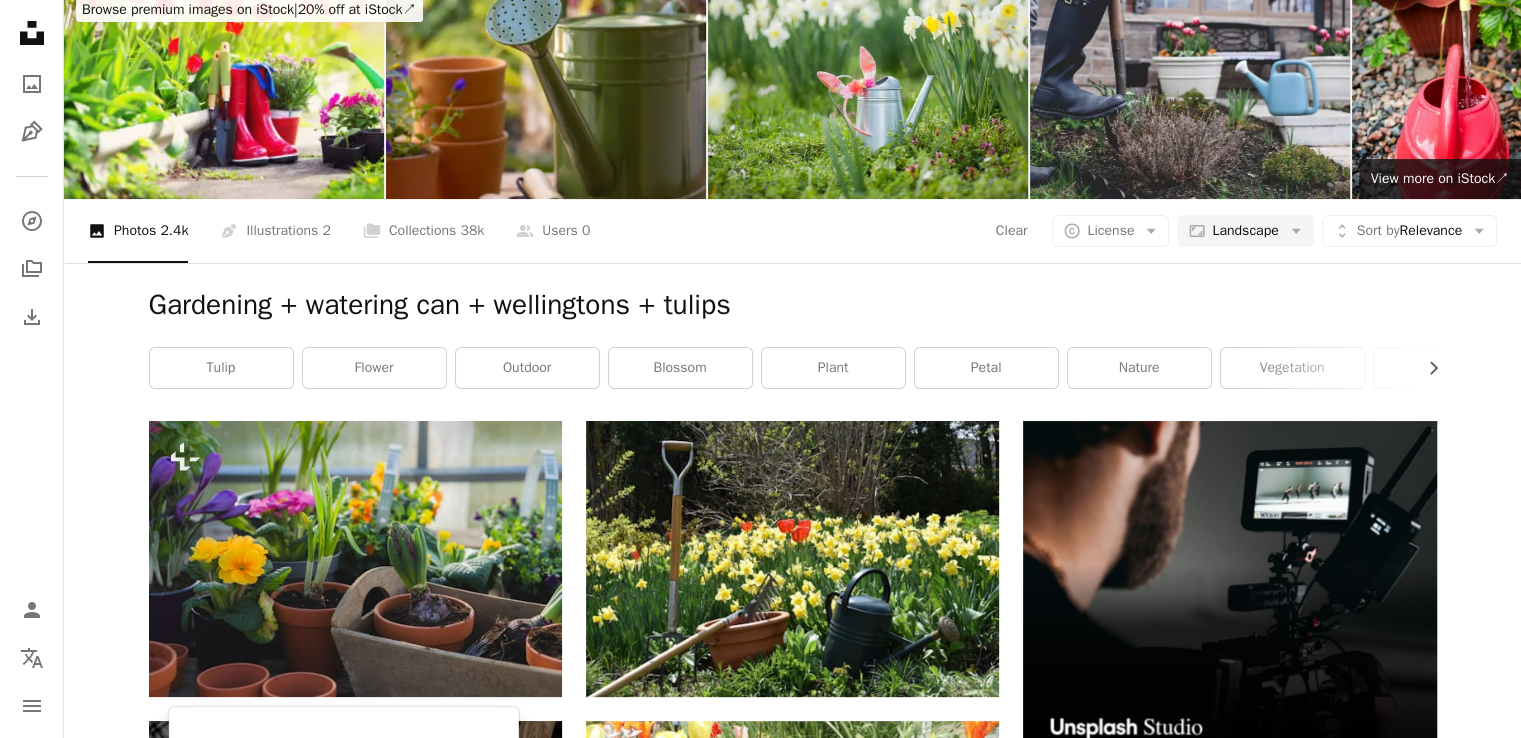 scroll, scrollTop: 0, scrollLeft: 0, axis: both 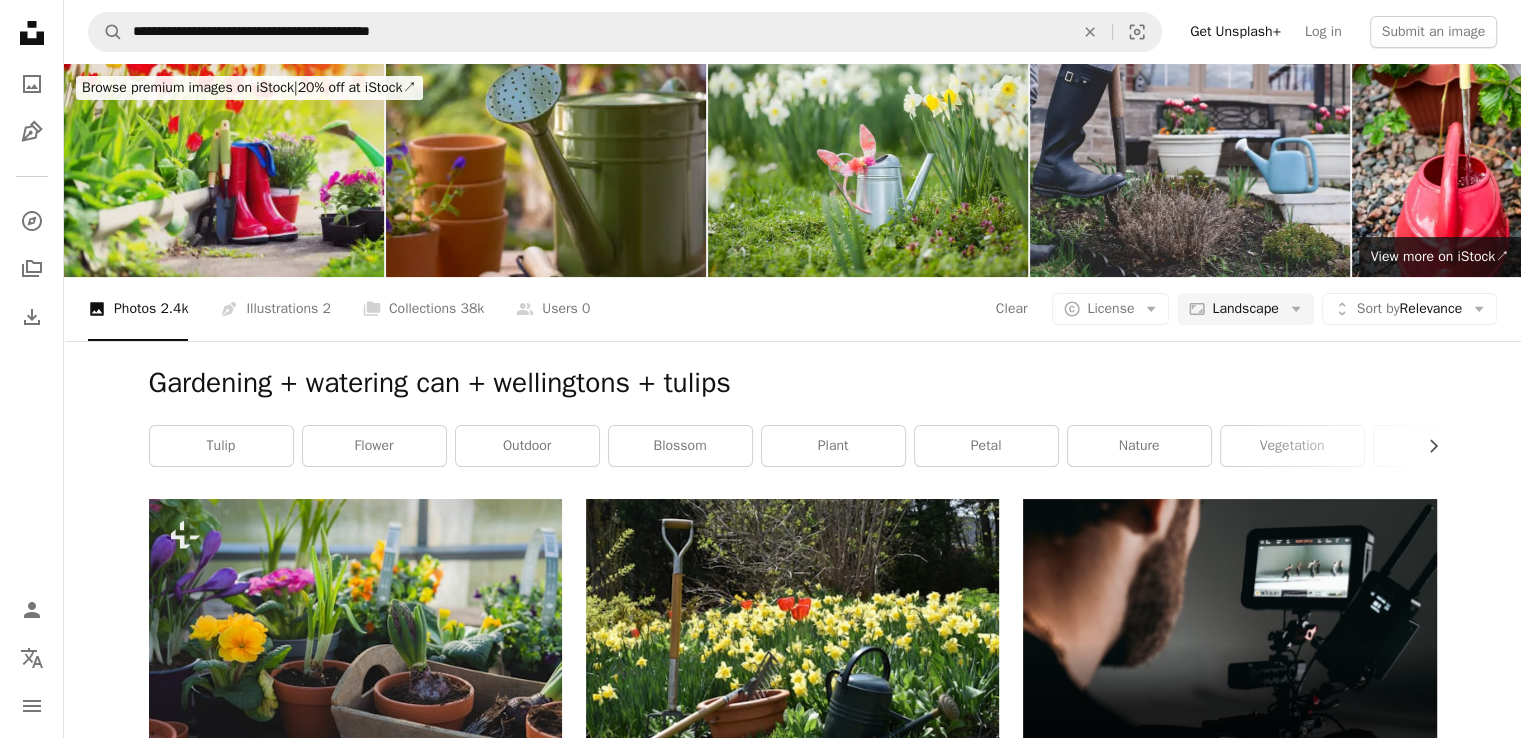 click at bounding box center (224, 170) 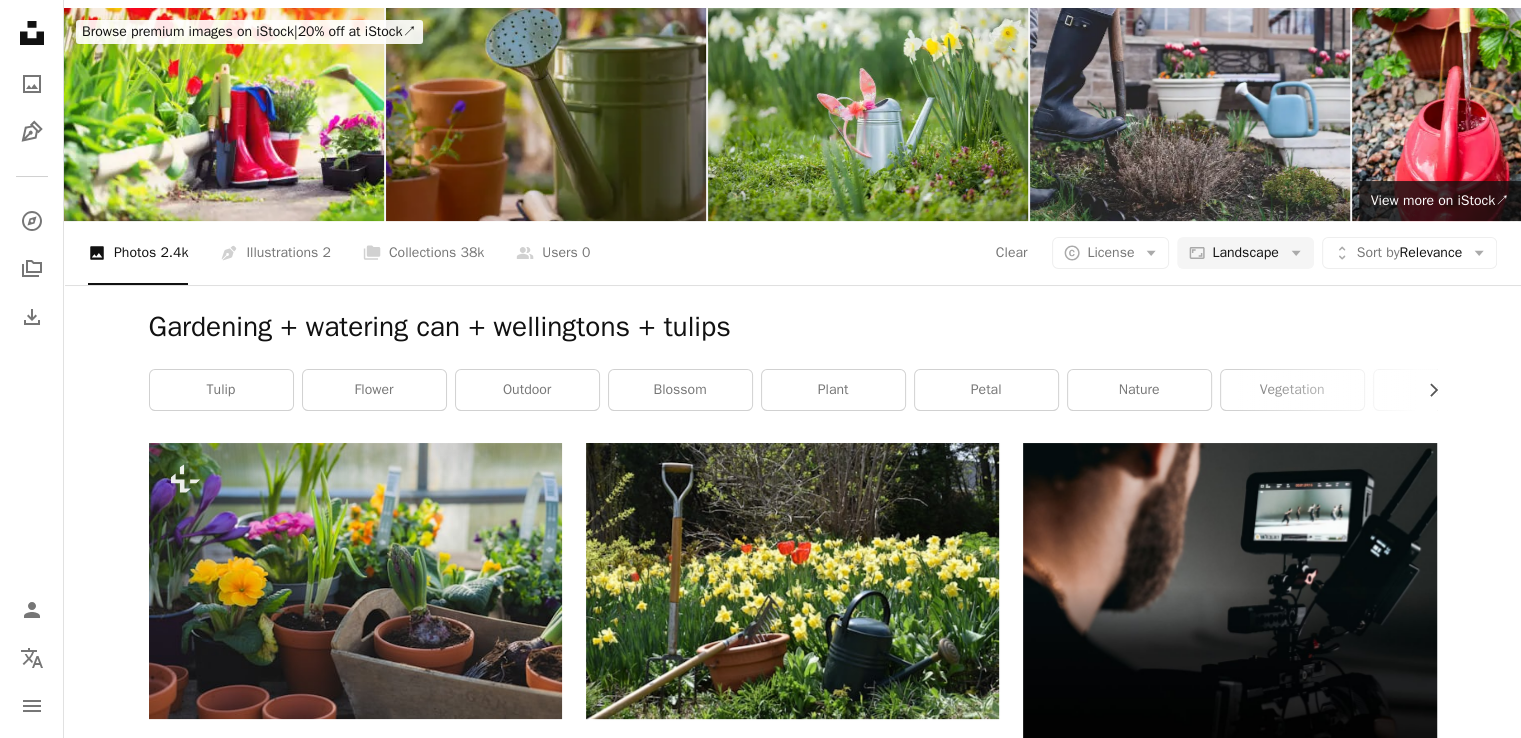scroll, scrollTop: 0, scrollLeft: 0, axis: both 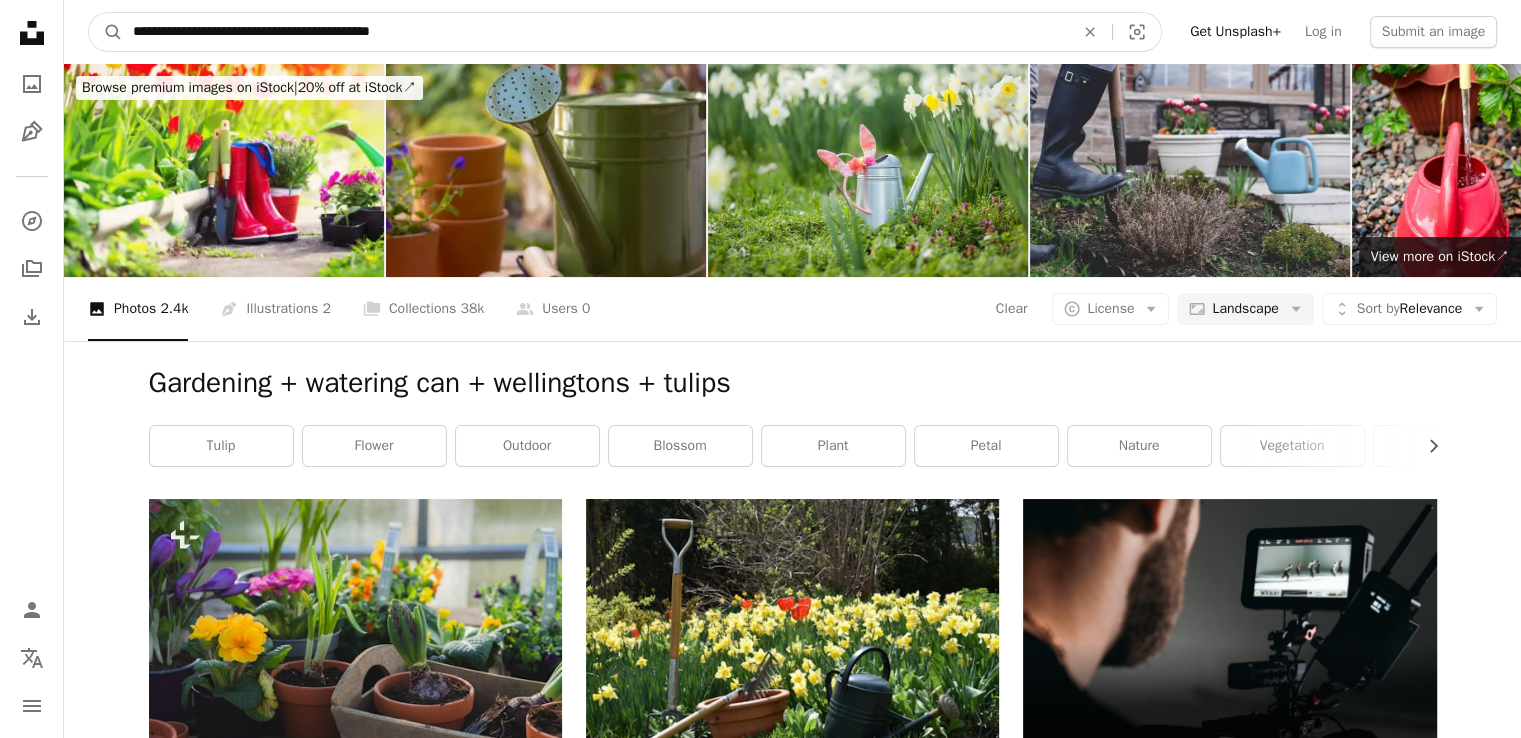 click on "**********" at bounding box center (595, 32) 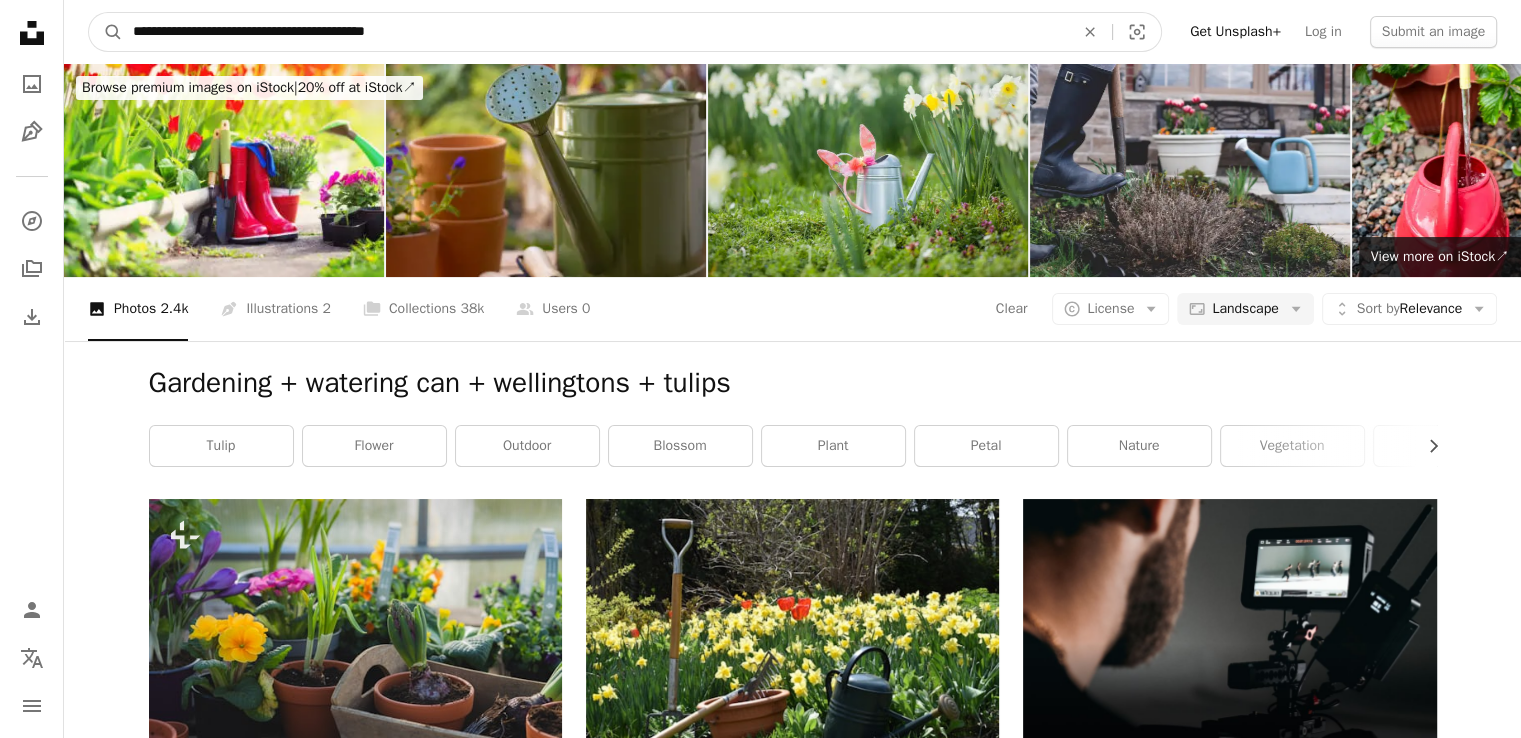 type on "**********" 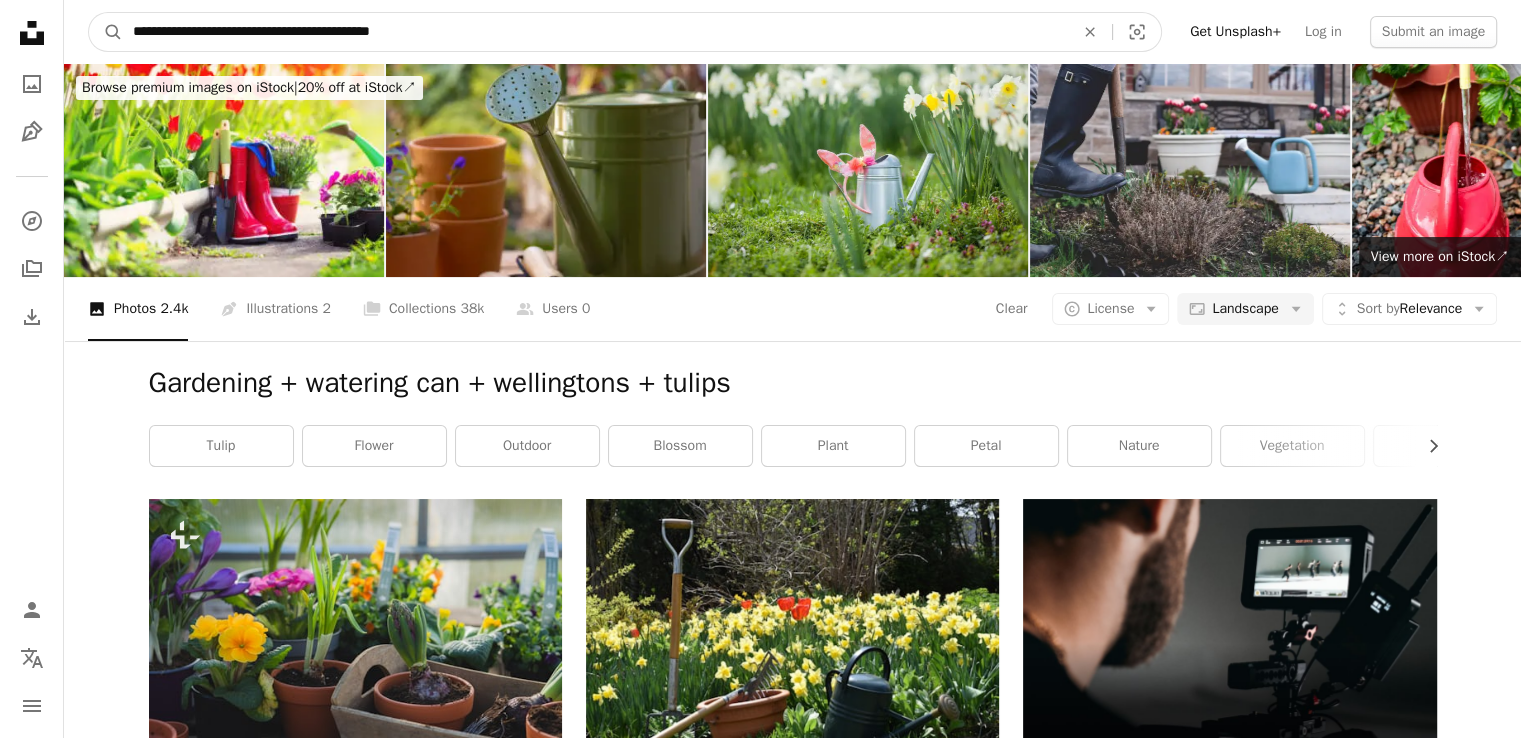 click on "A magnifying glass" at bounding box center (106, 32) 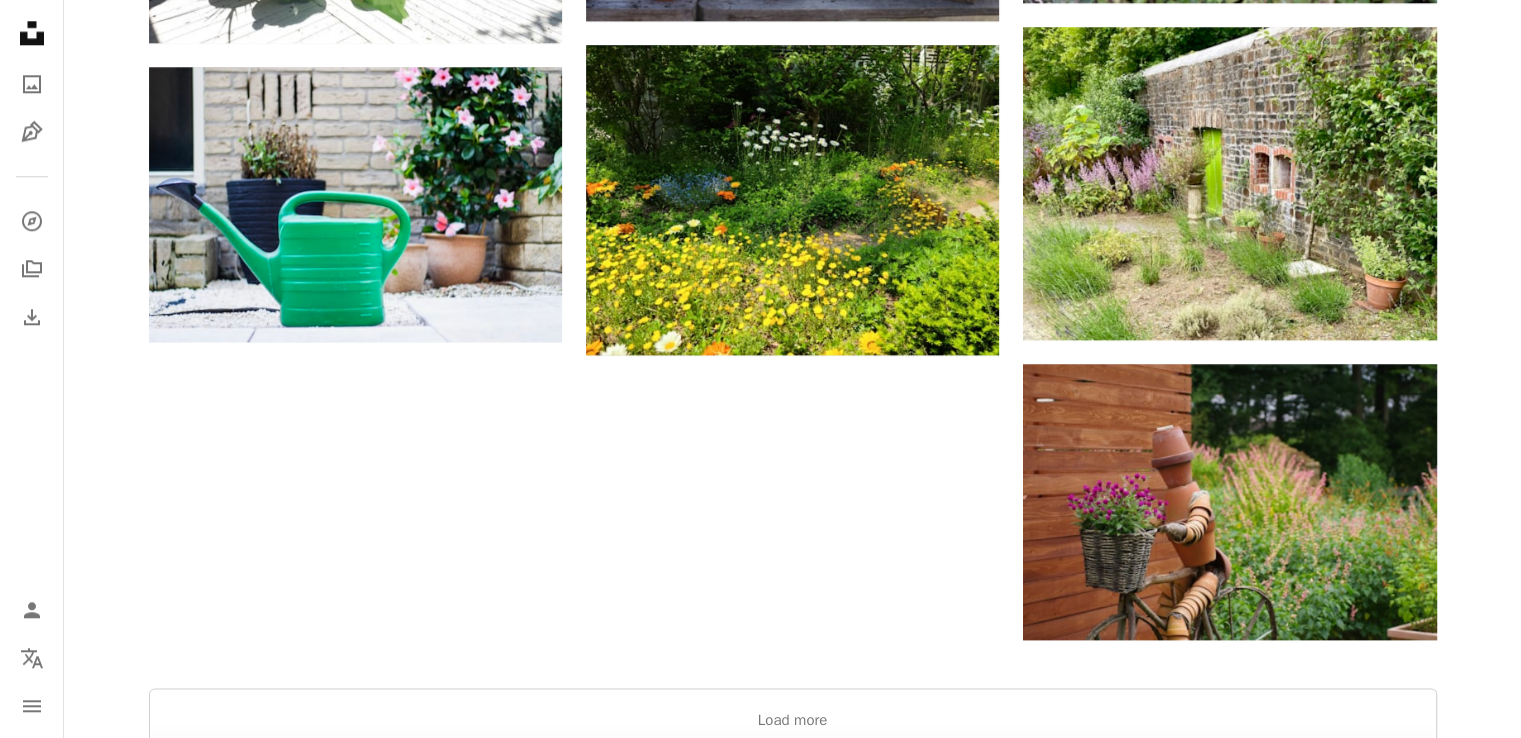 scroll, scrollTop: 2300, scrollLeft: 0, axis: vertical 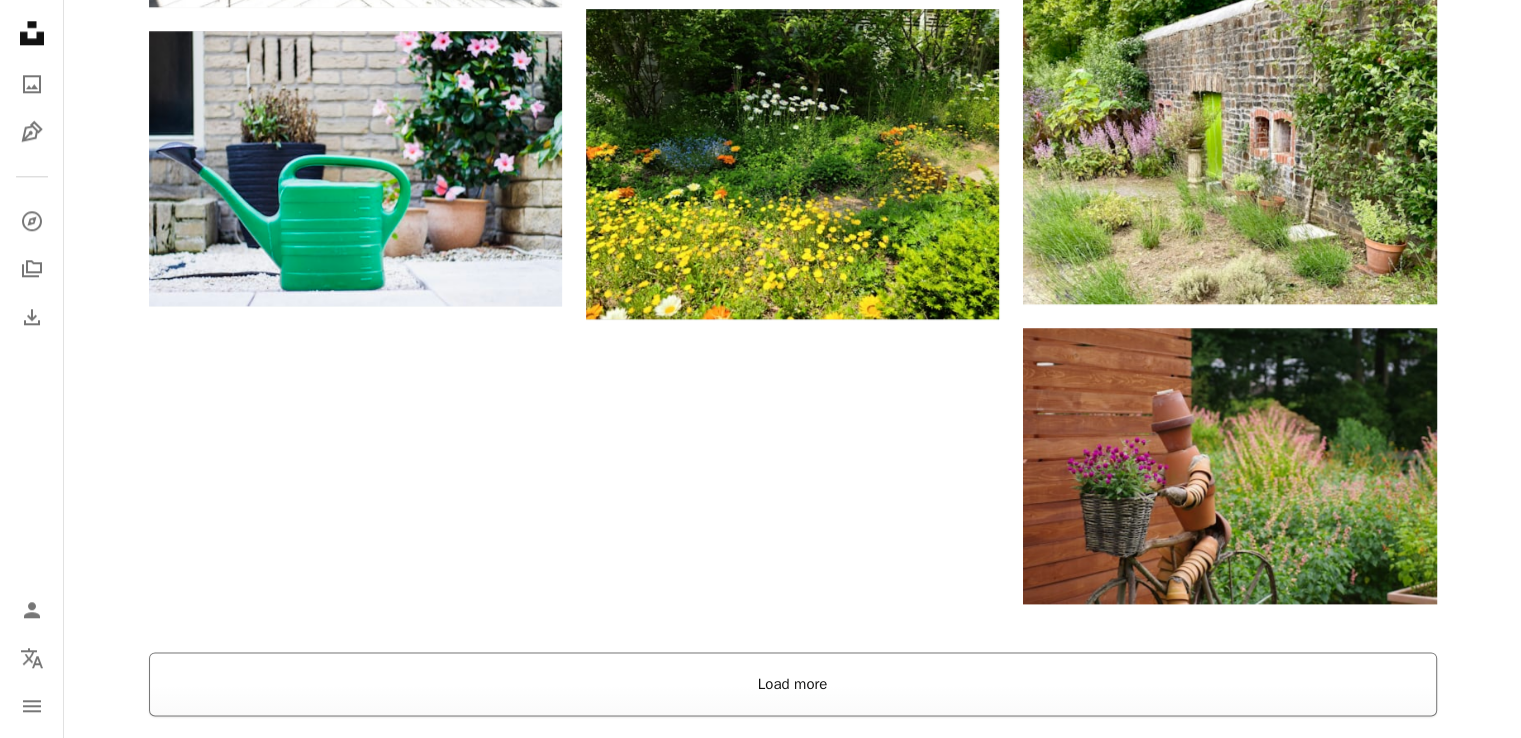 click on "Load more" at bounding box center [793, 684] 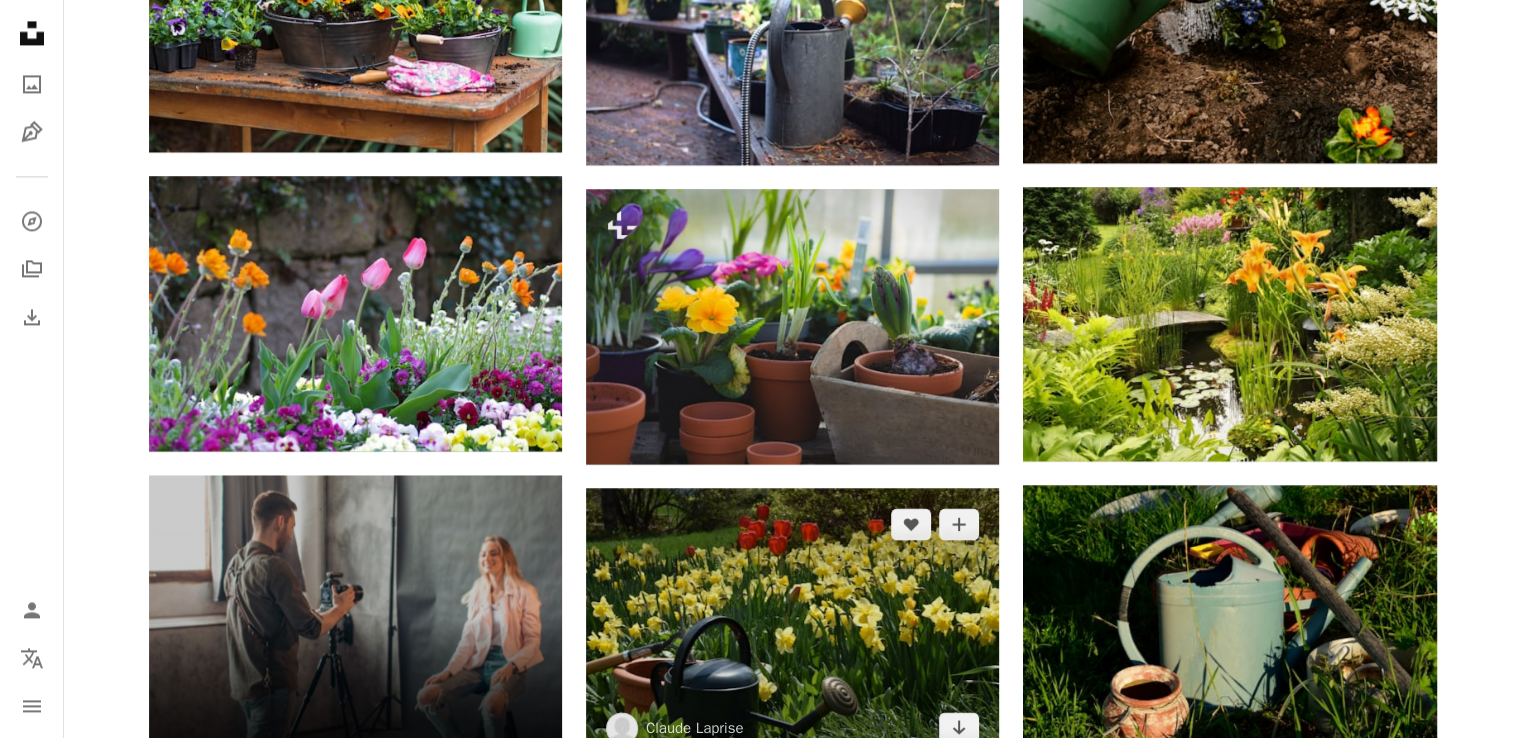 scroll, scrollTop: 3300, scrollLeft: 0, axis: vertical 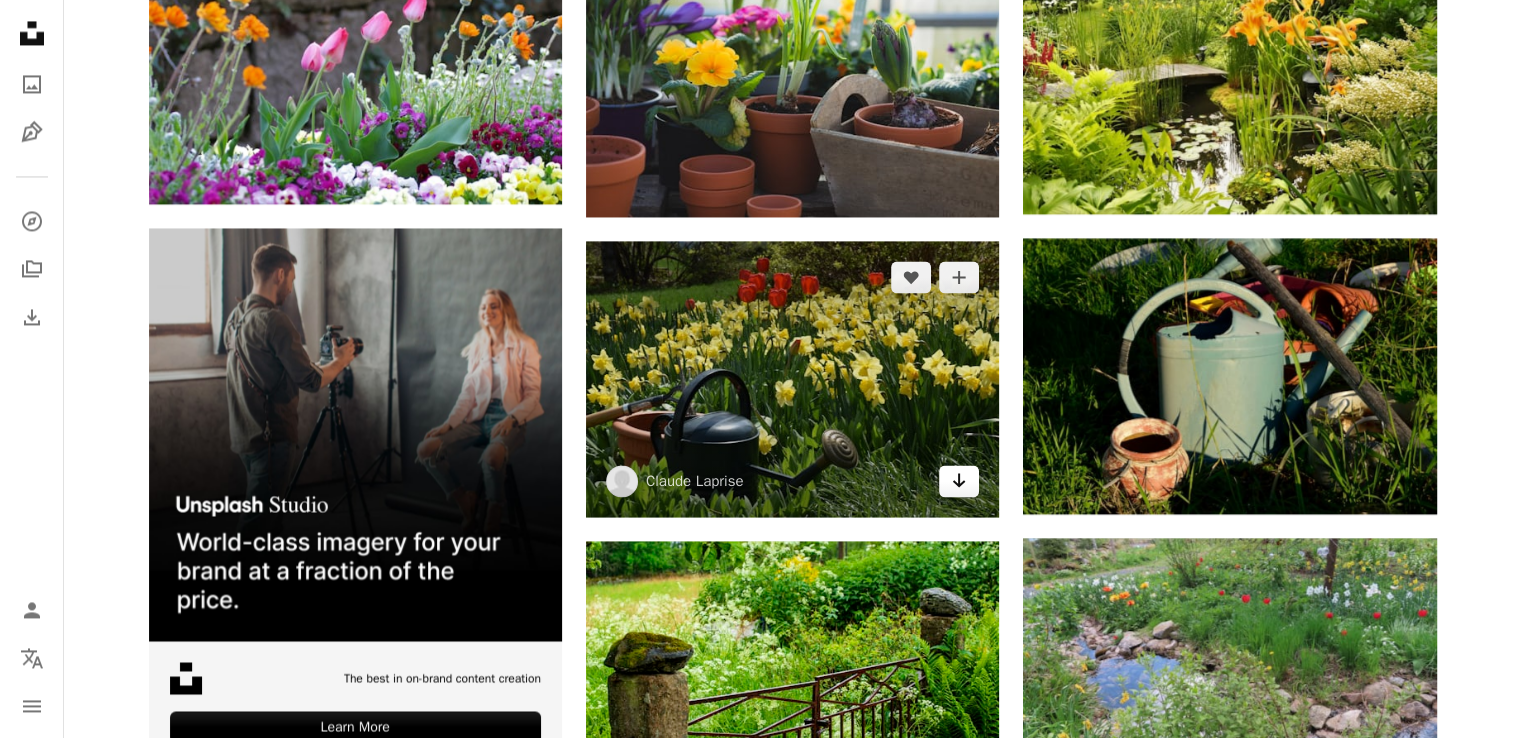 click on "Arrow pointing down" at bounding box center [959, 481] 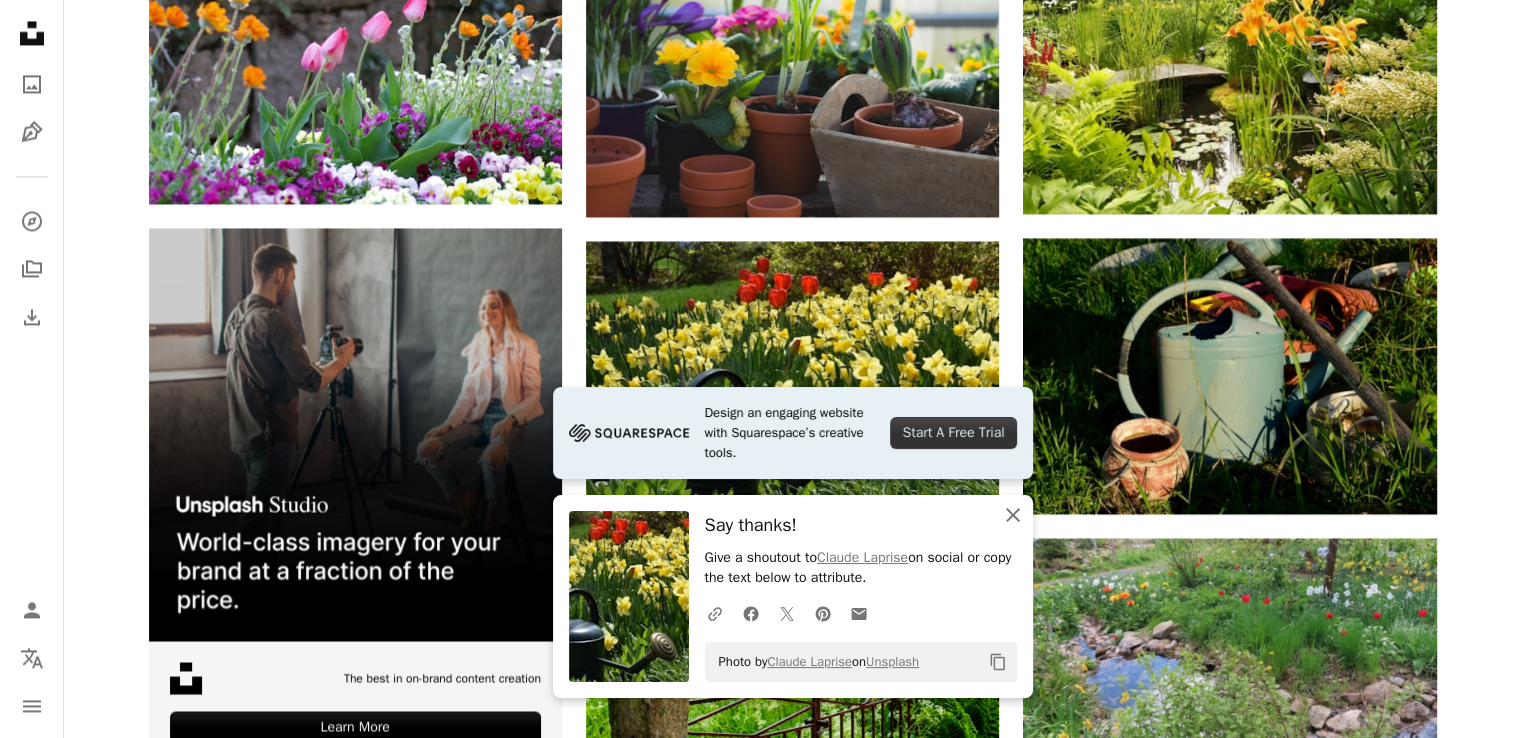click on "An X shape" 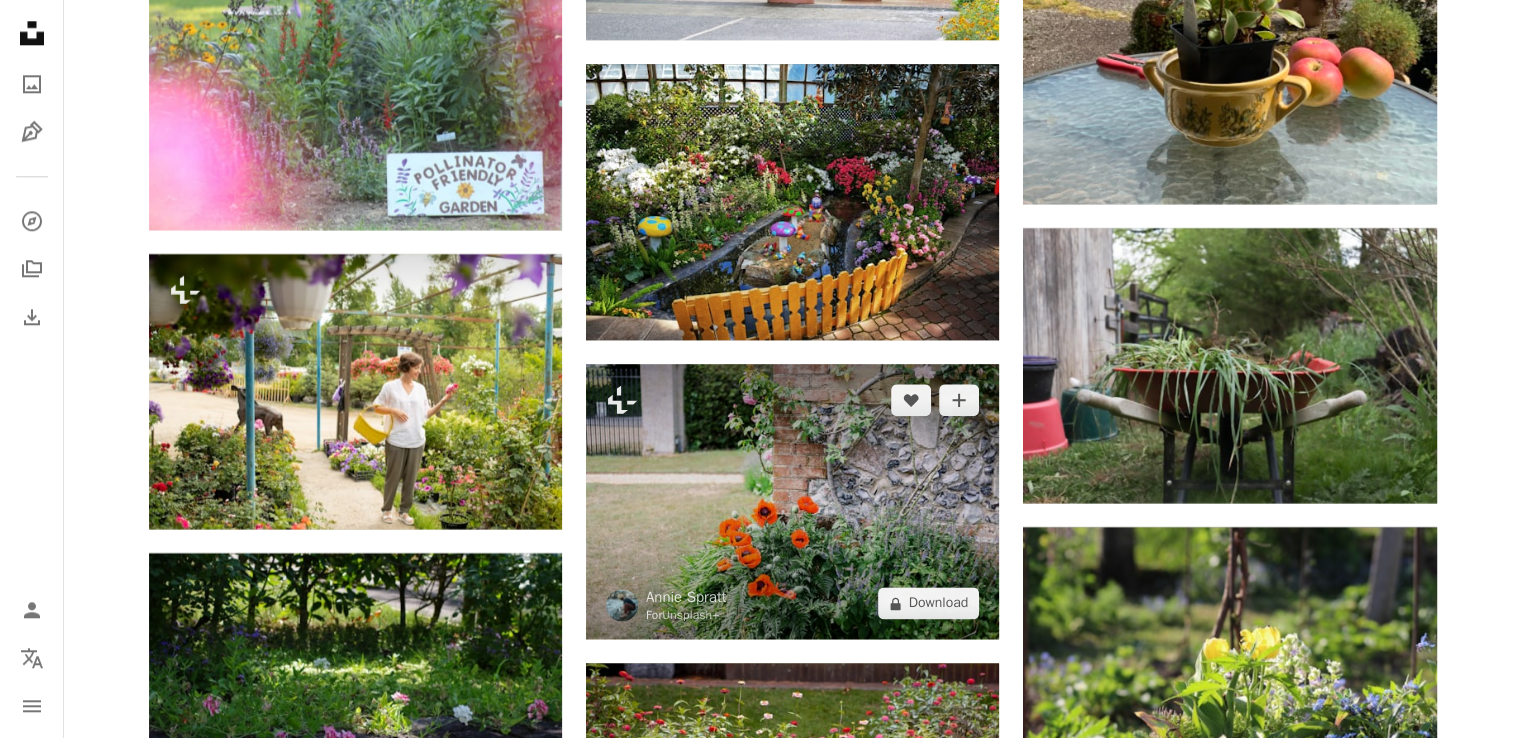 scroll, scrollTop: 17700, scrollLeft: 0, axis: vertical 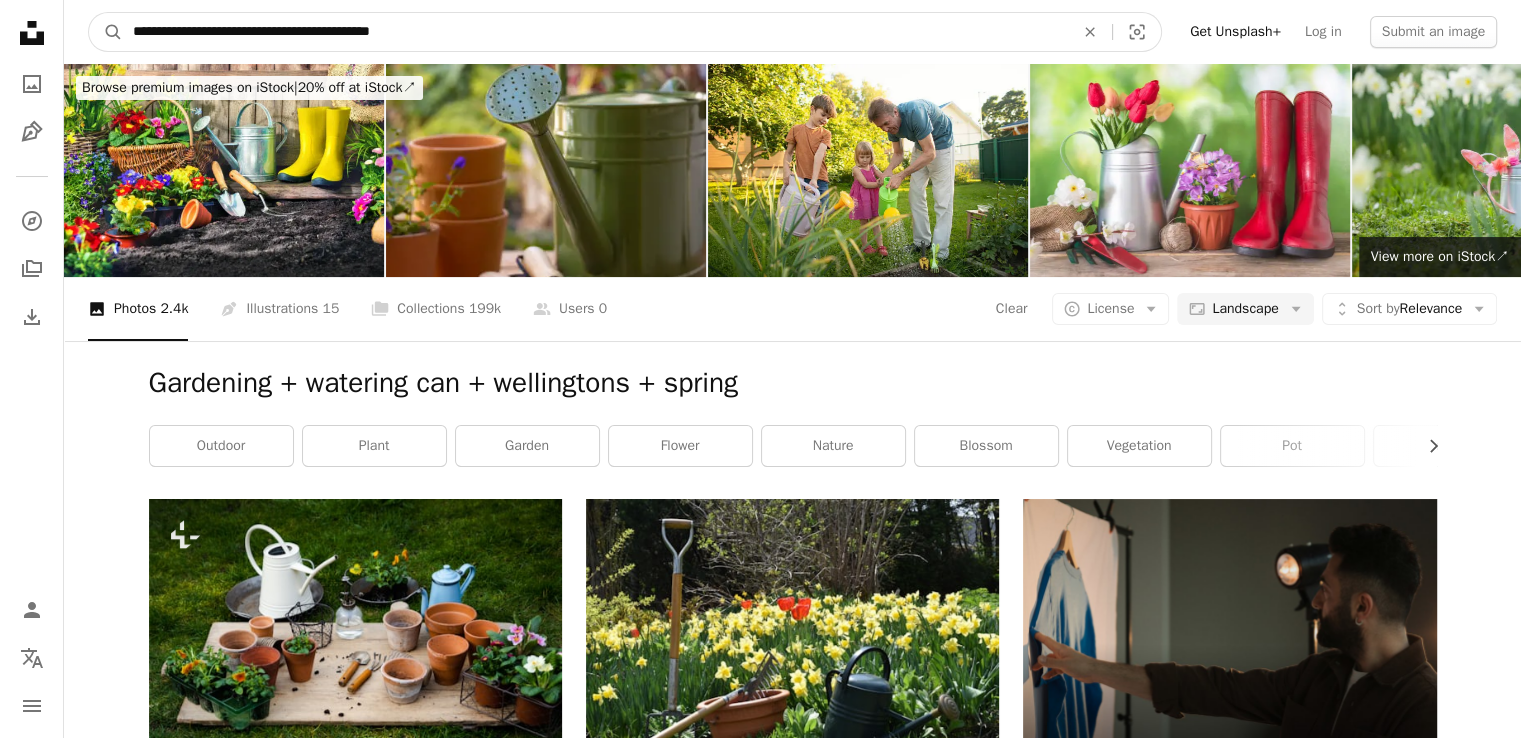 drag, startPoint x: 216, startPoint y: 31, endPoint x: 376, endPoint y: 34, distance: 160.02812 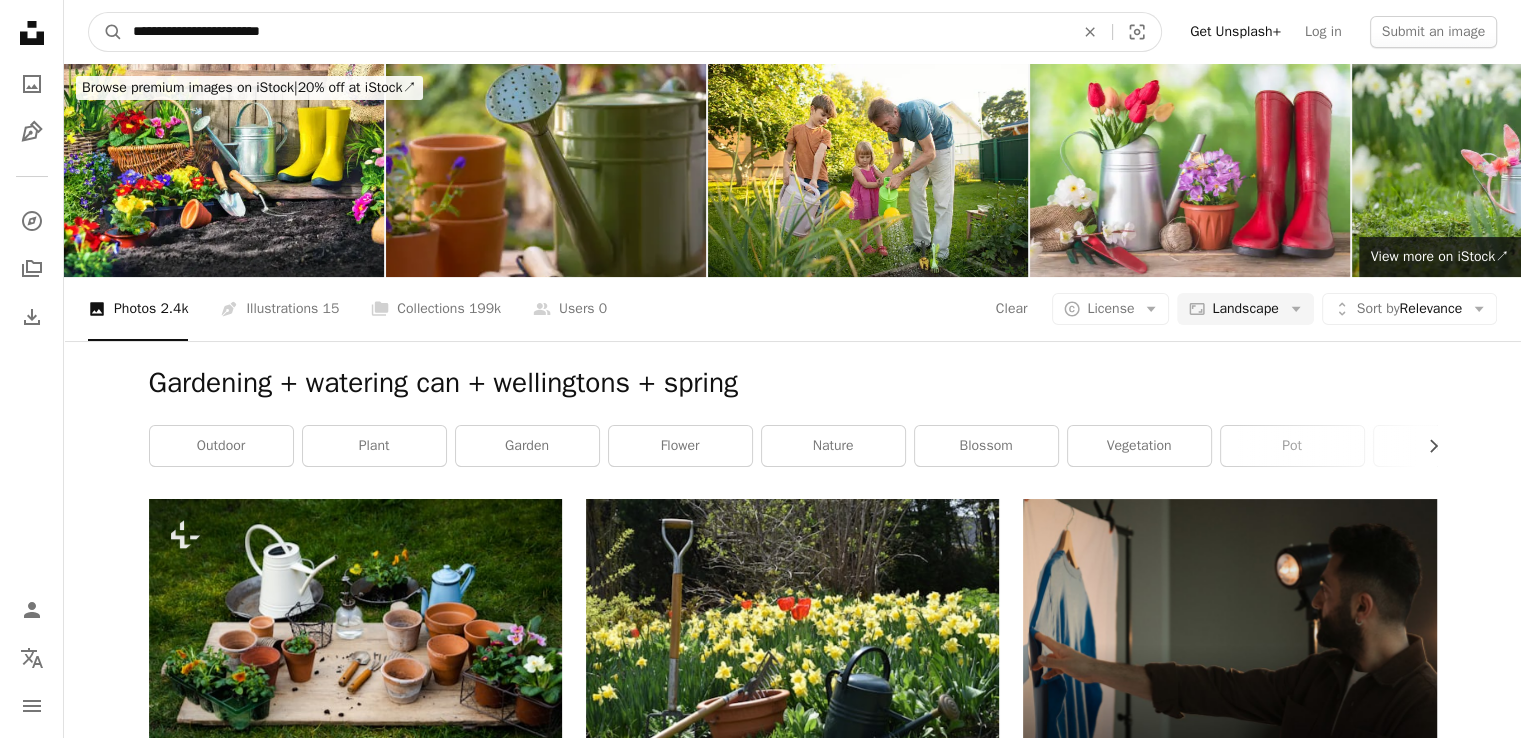 type on "**********" 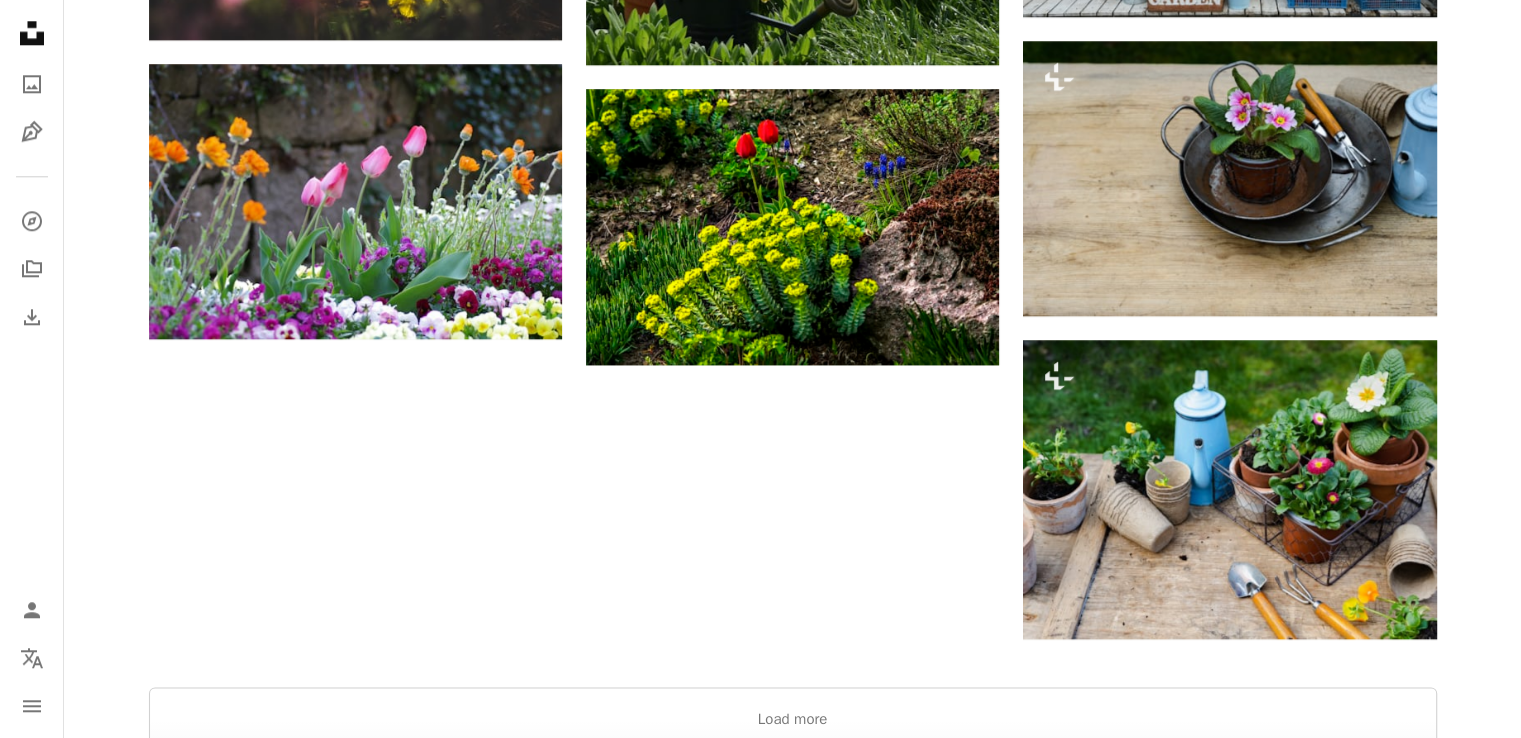 scroll, scrollTop: 2300, scrollLeft: 0, axis: vertical 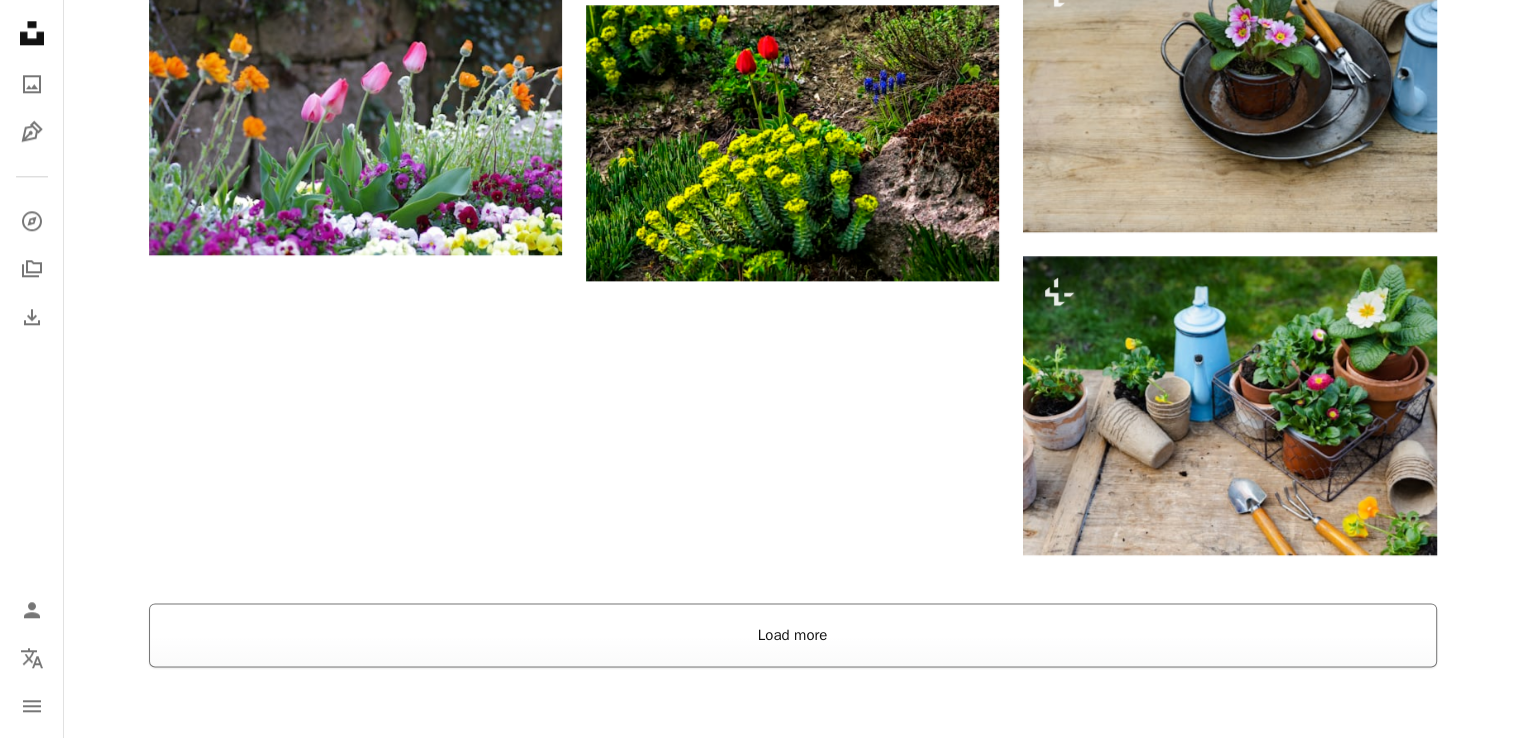 click on "Load more" at bounding box center [793, 635] 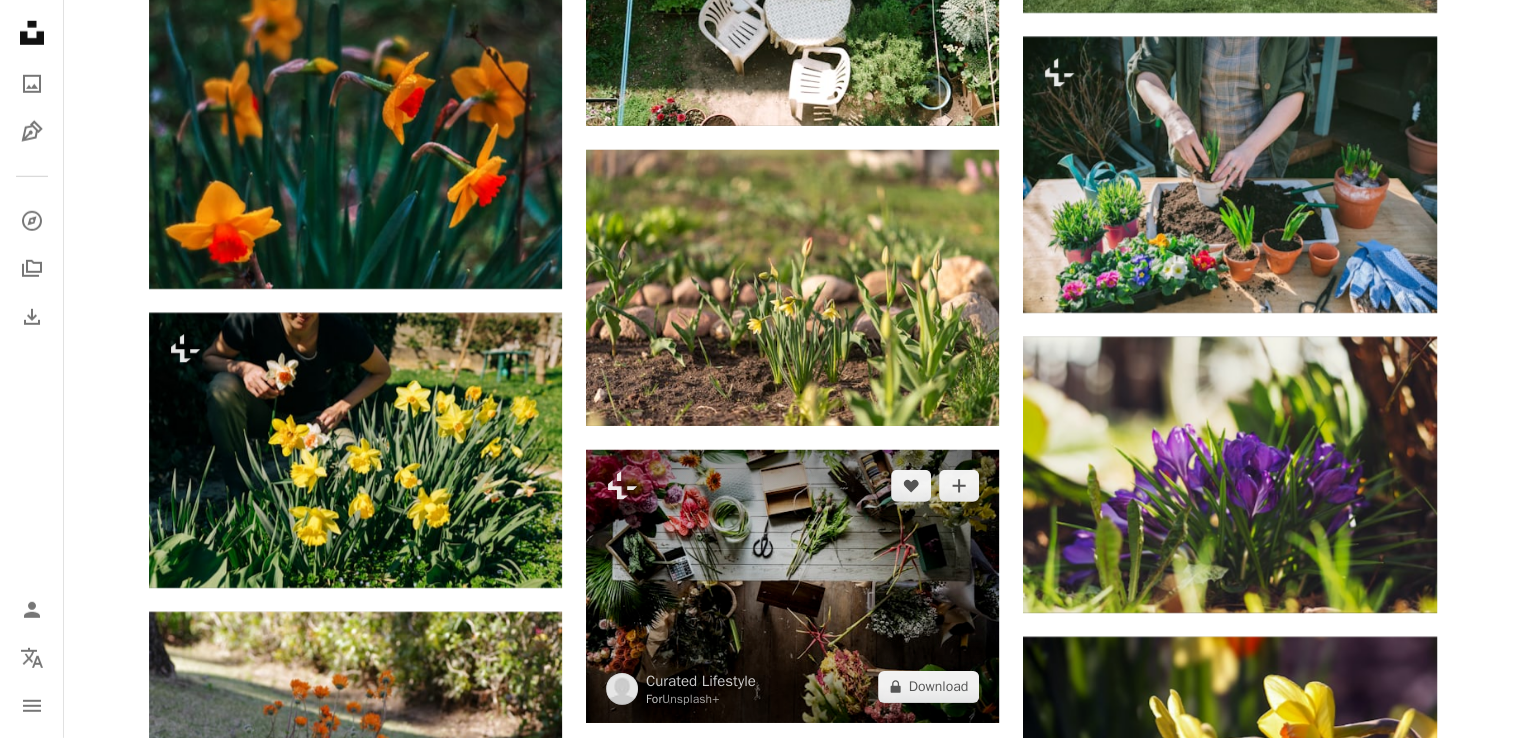scroll, scrollTop: 13800, scrollLeft: 0, axis: vertical 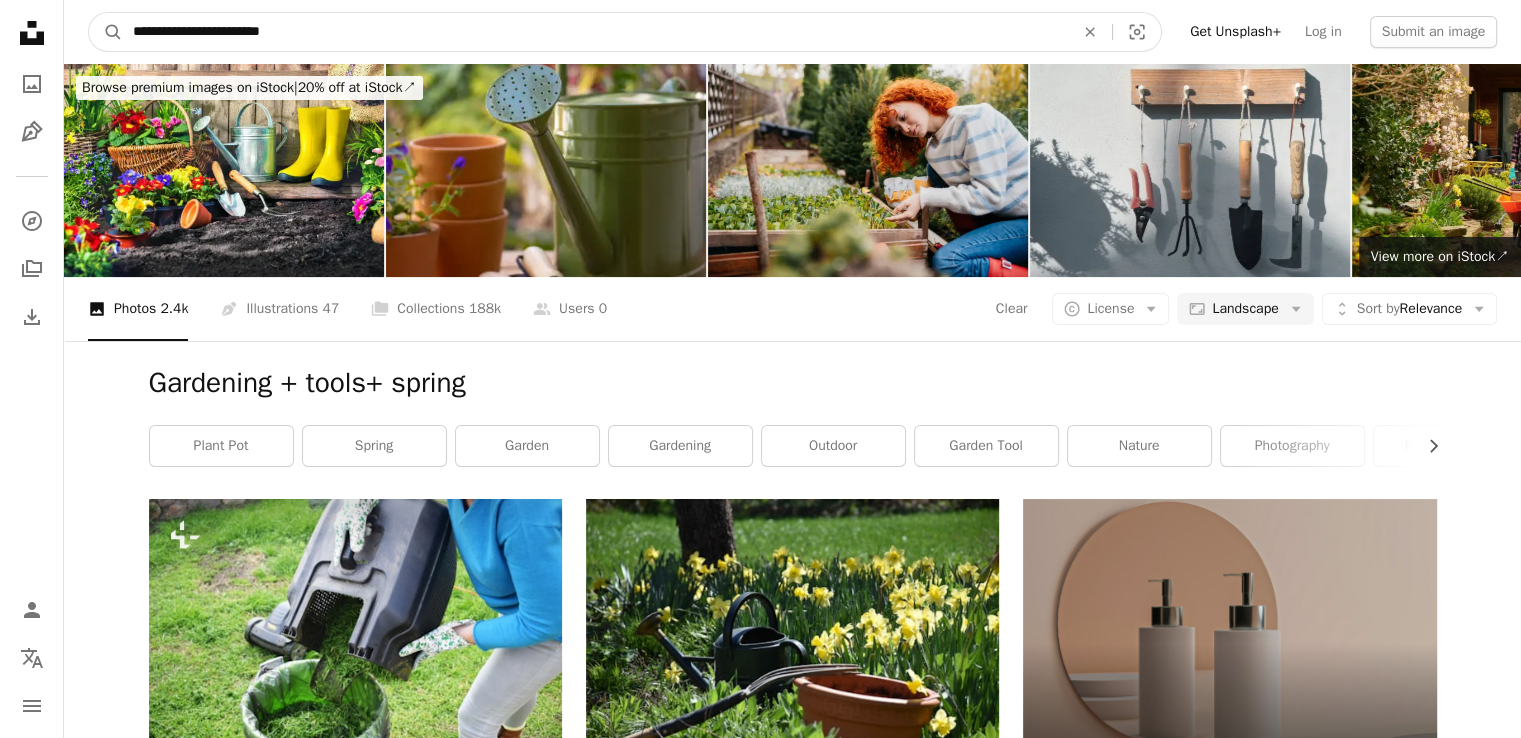 click on "**********" at bounding box center (595, 32) 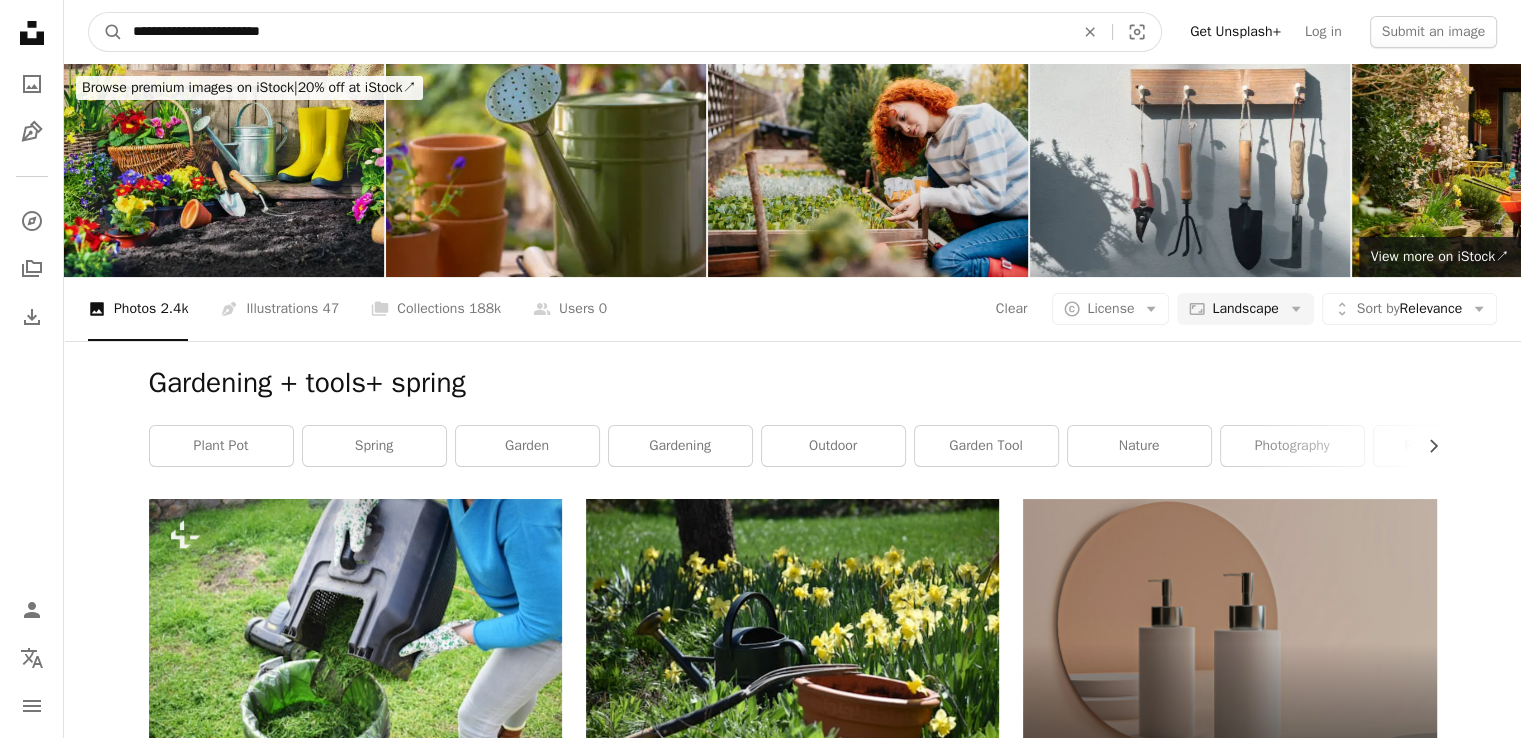 type on "**********" 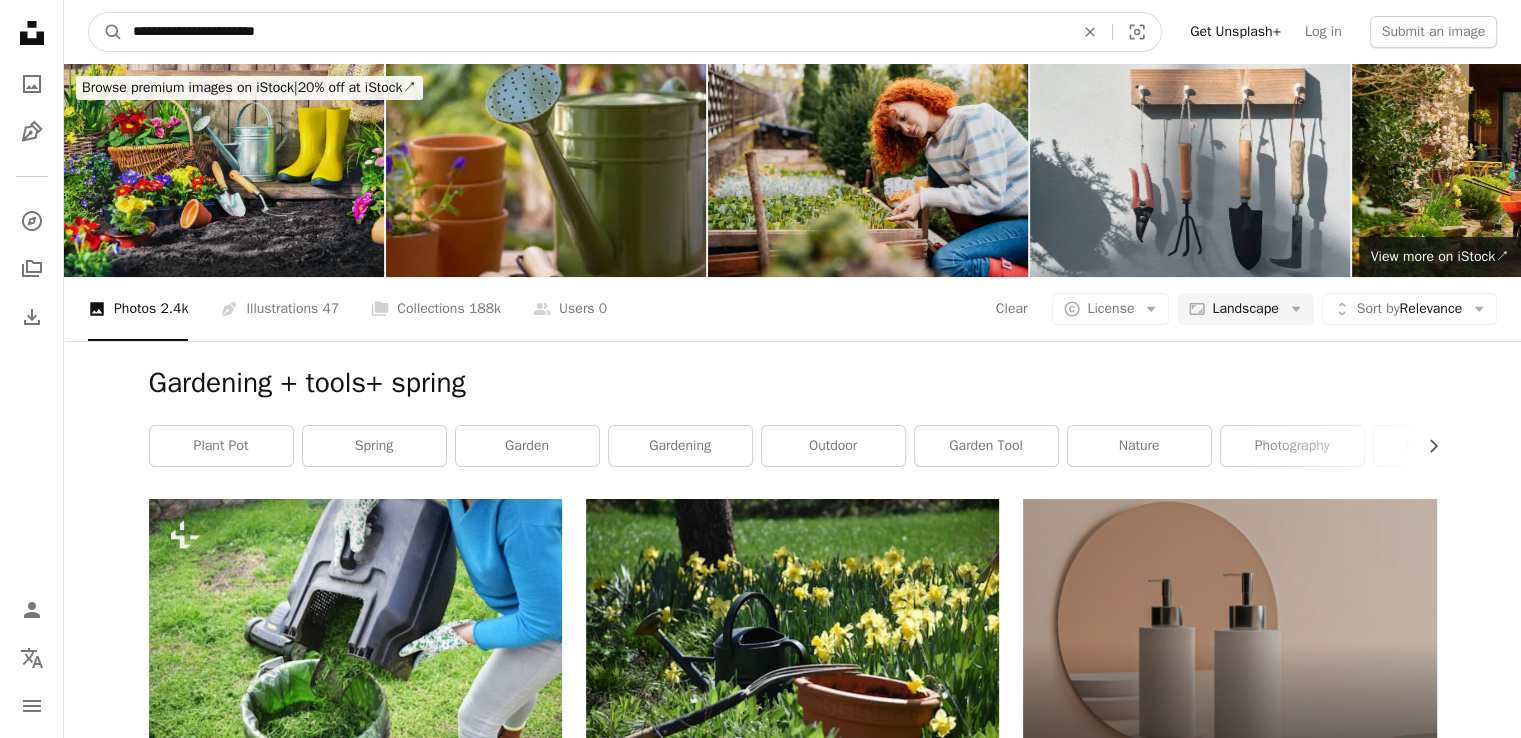 click on "A magnifying glass" at bounding box center [106, 32] 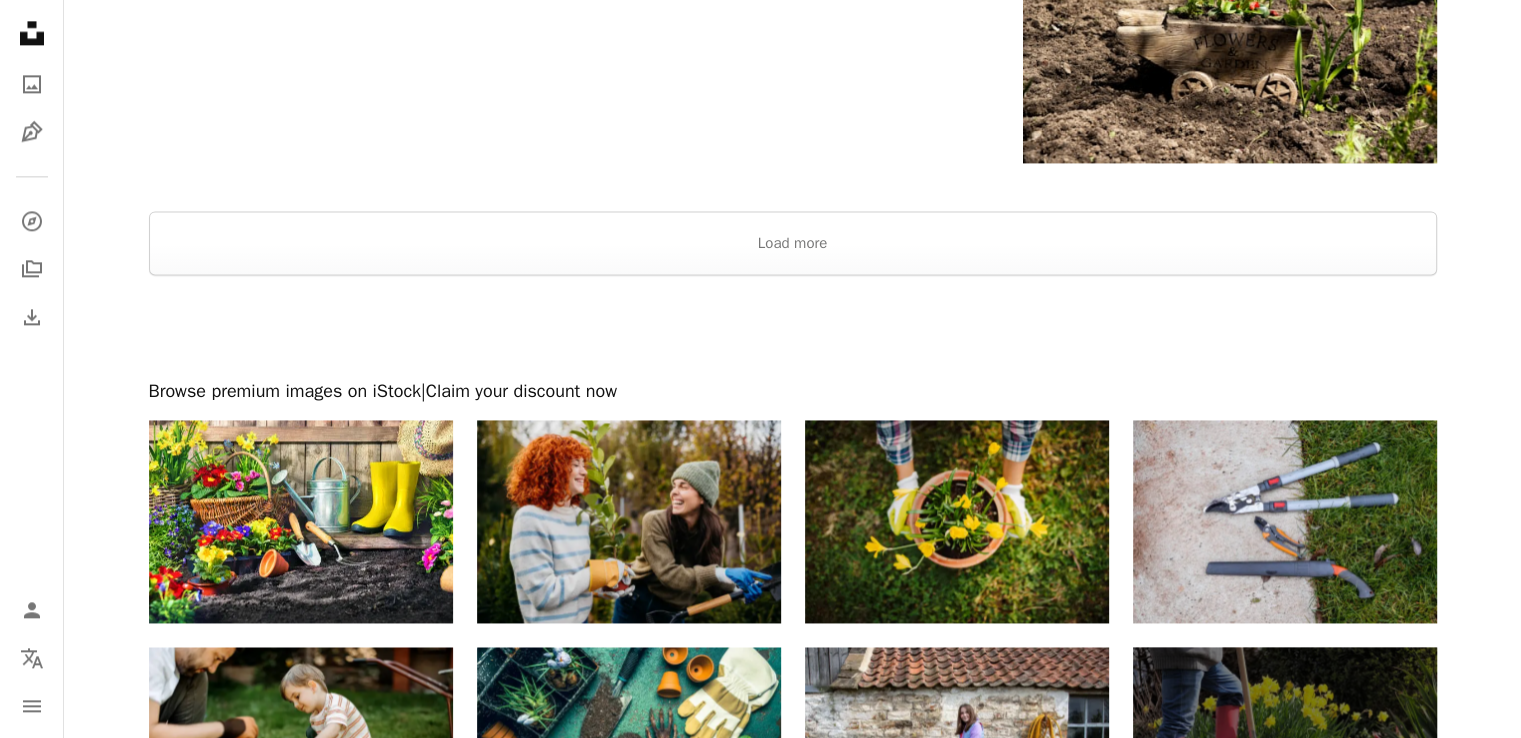 scroll, scrollTop: 2548, scrollLeft: 0, axis: vertical 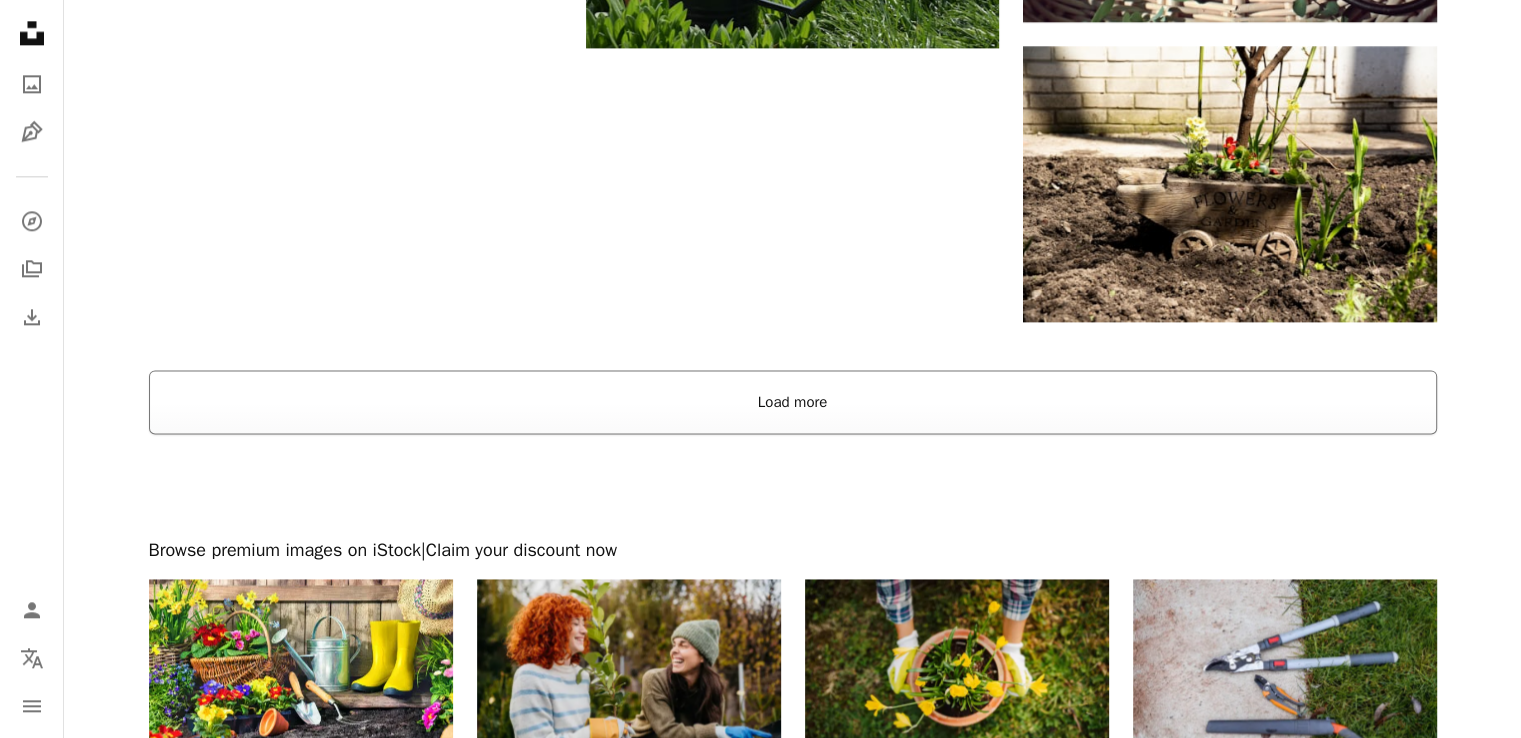 click on "Load more" at bounding box center [793, 402] 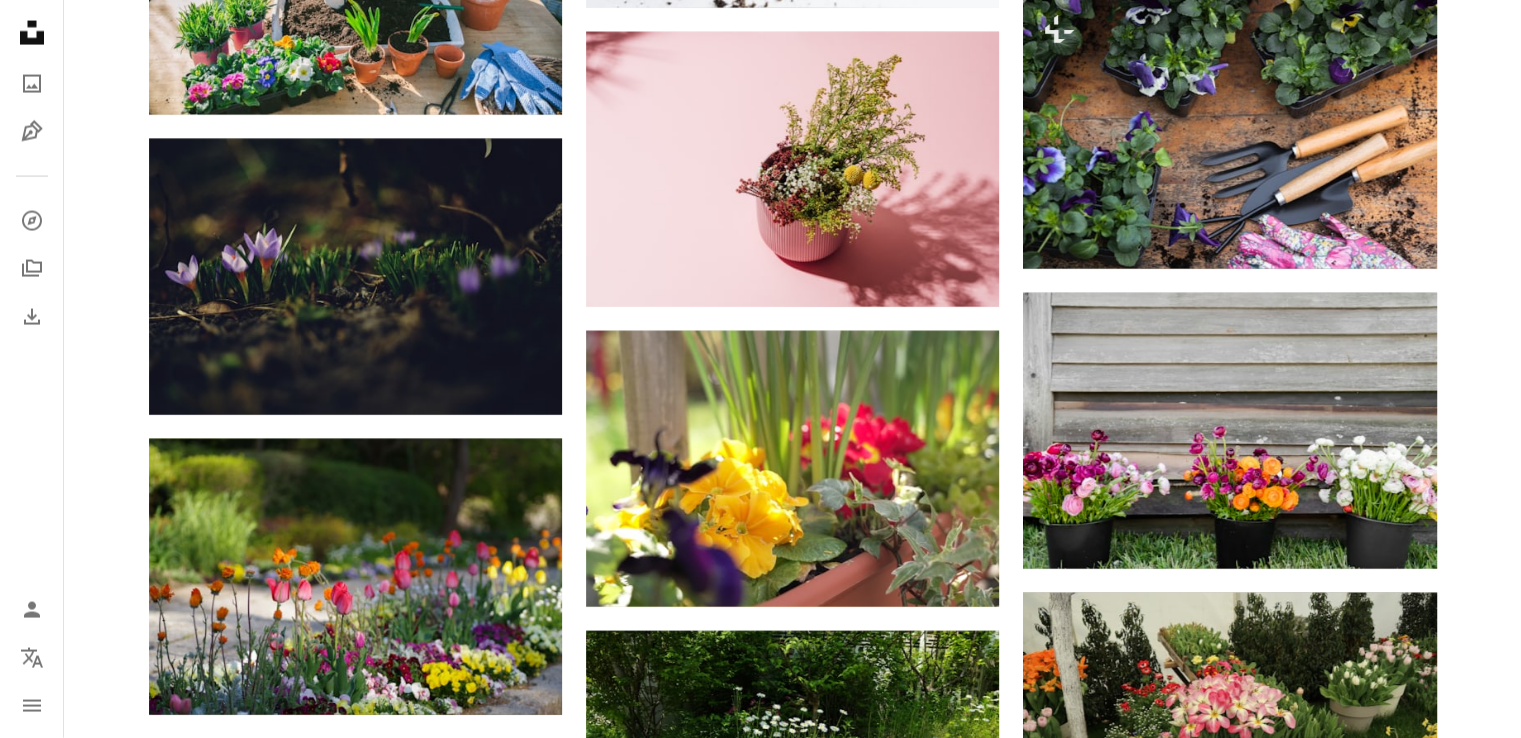 scroll, scrollTop: 11948, scrollLeft: 0, axis: vertical 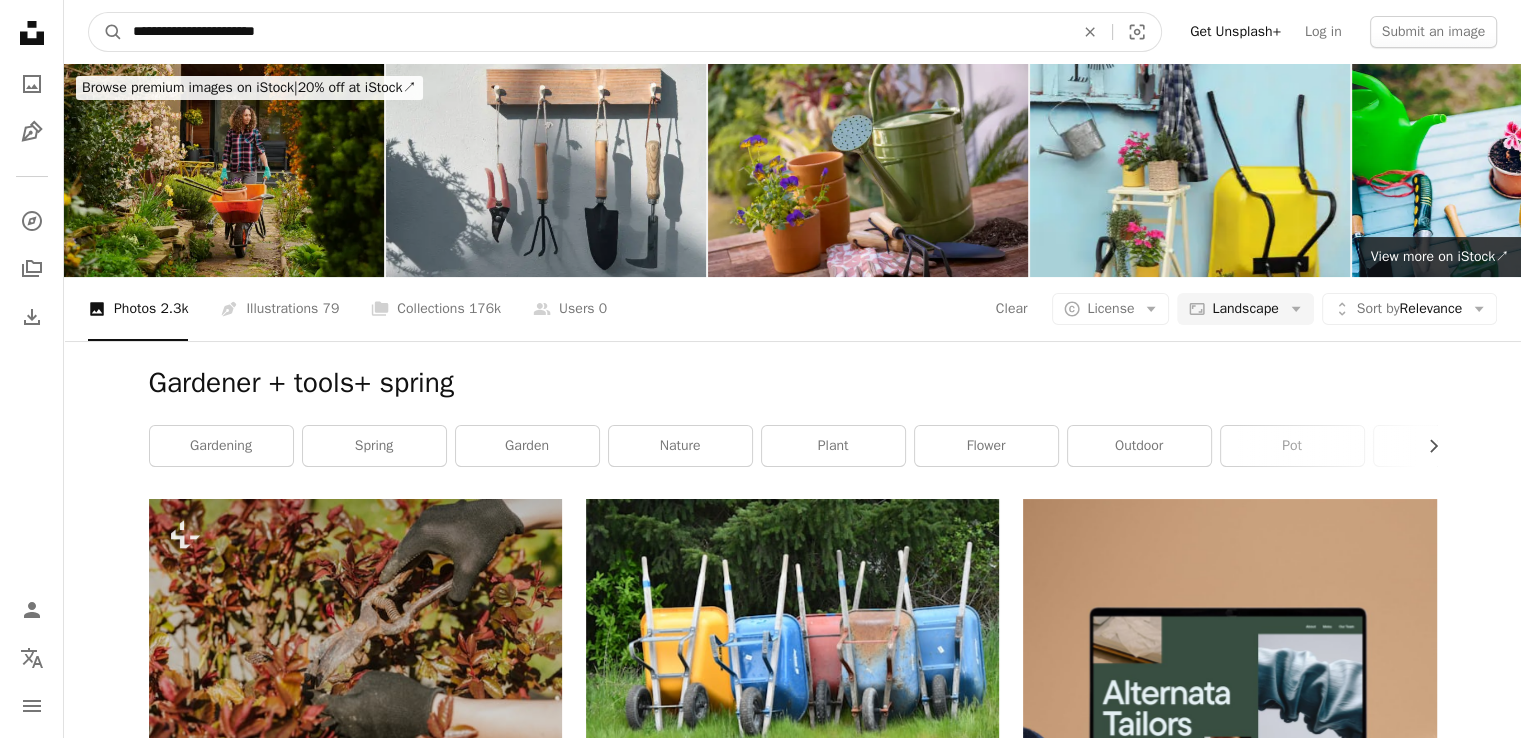 drag, startPoint x: 135, startPoint y: 33, endPoint x: 148, endPoint y: 117, distance: 85 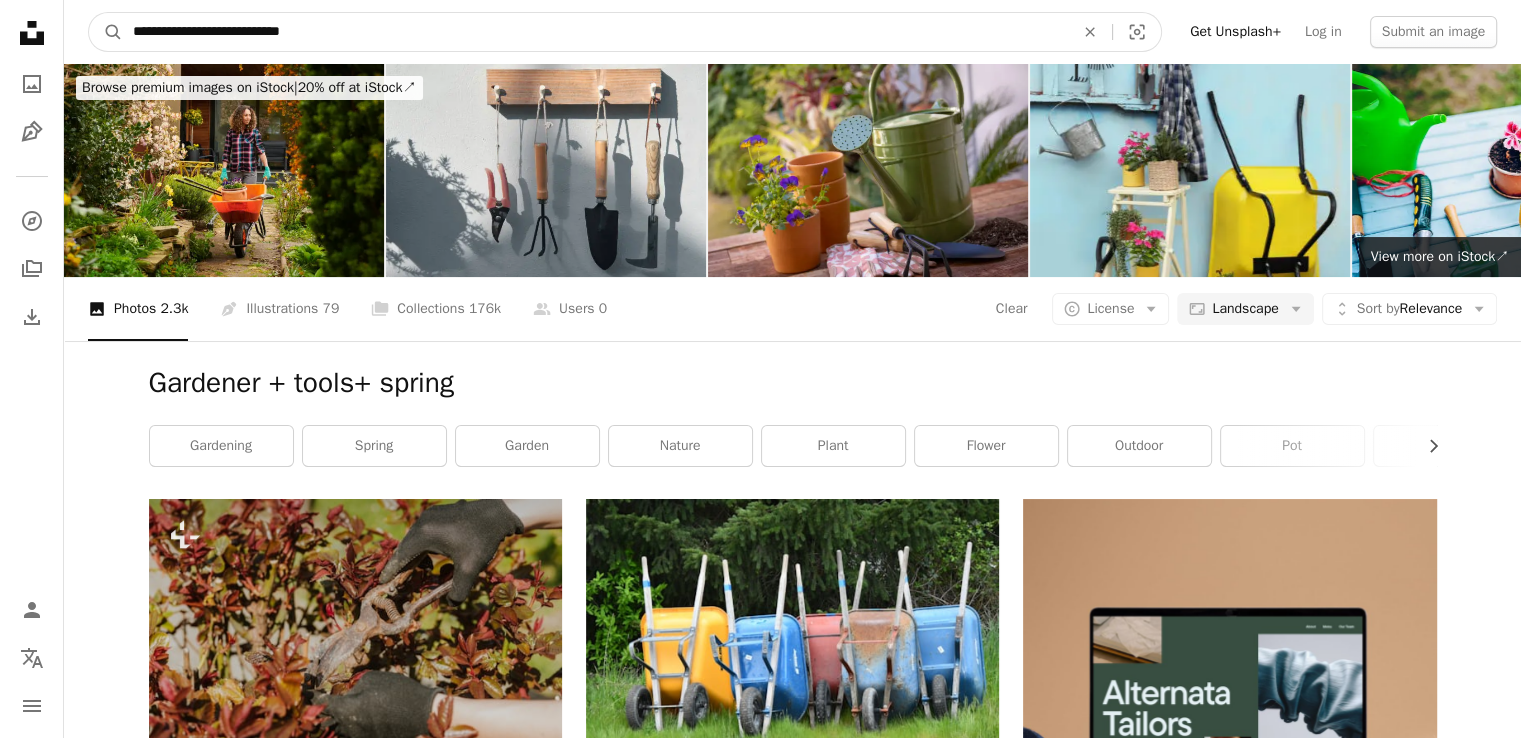 drag, startPoint x: 232, startPoint y: 33, endPoint x: 272, endPoint y: 33, distance: 40 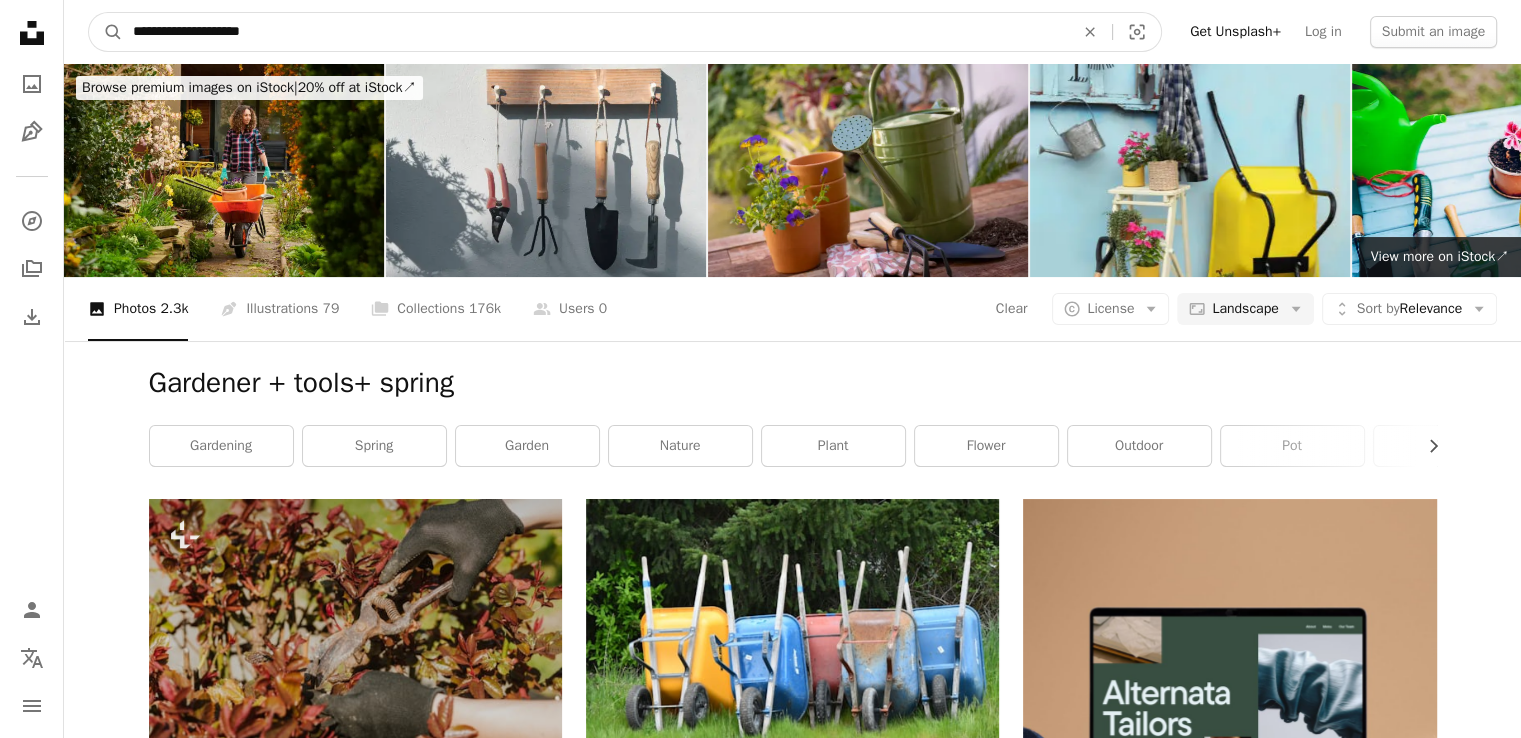 type on "**********" 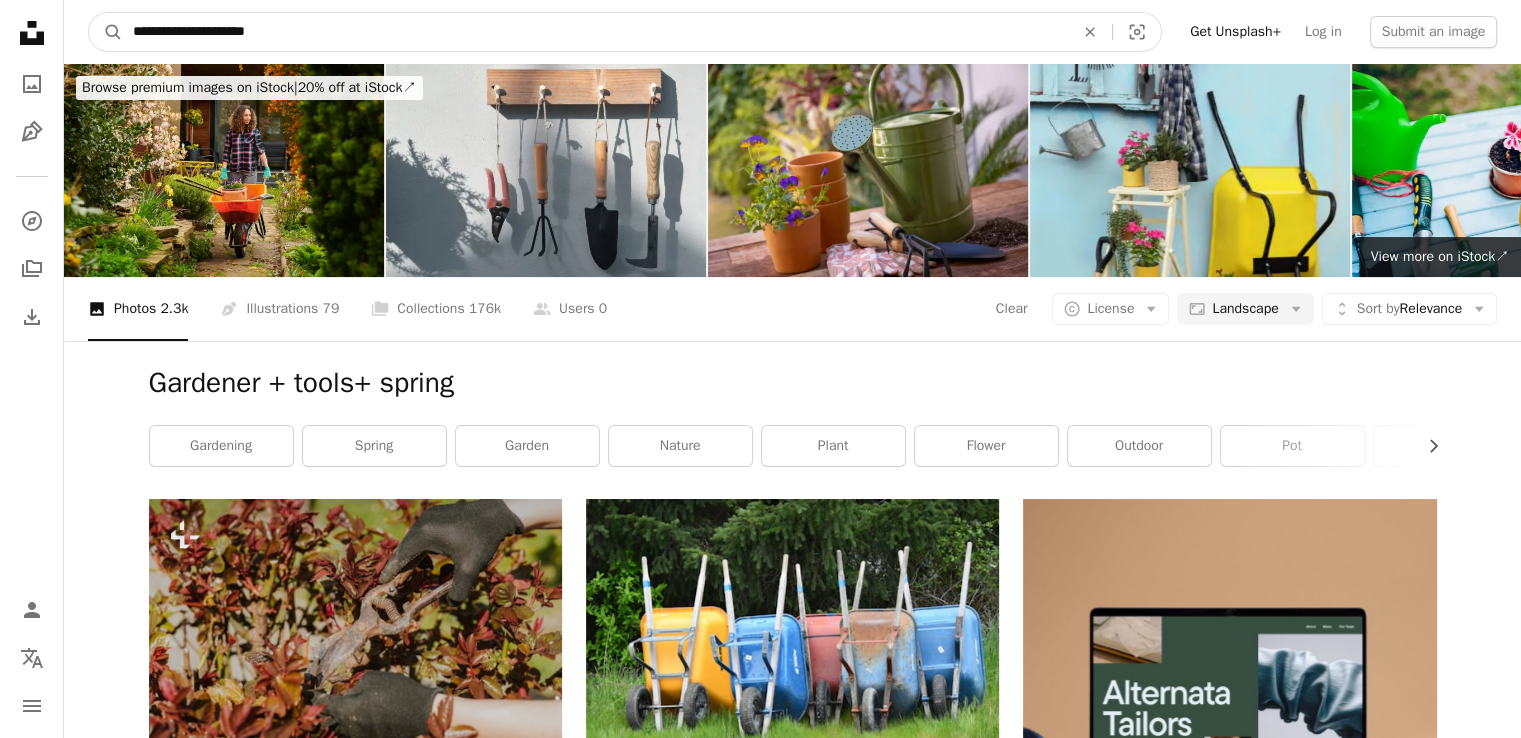 click on "A magnifying glass" at bounding box center (106, 32) 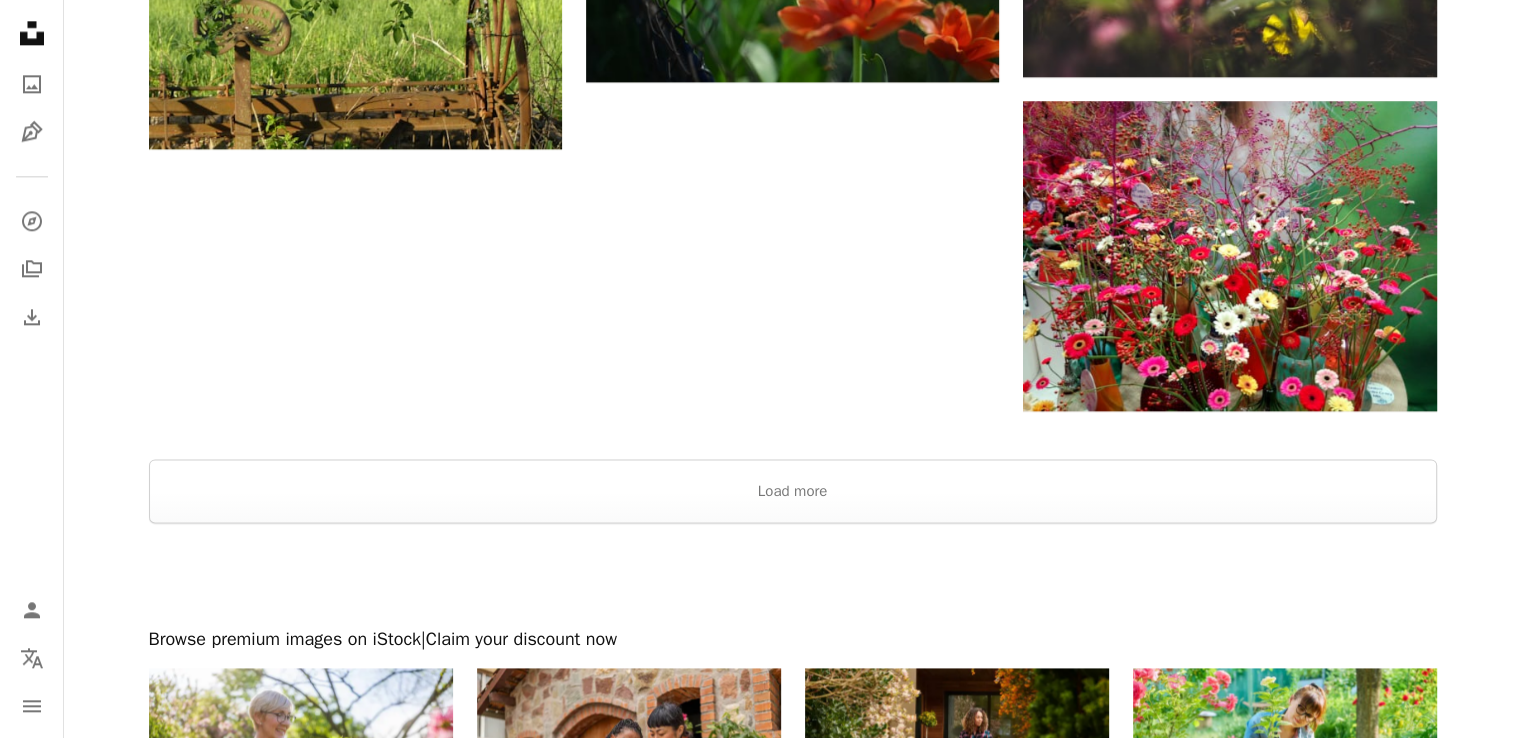scroll, scrollTop: 2600, scrollLeft: 0, axis: vertical 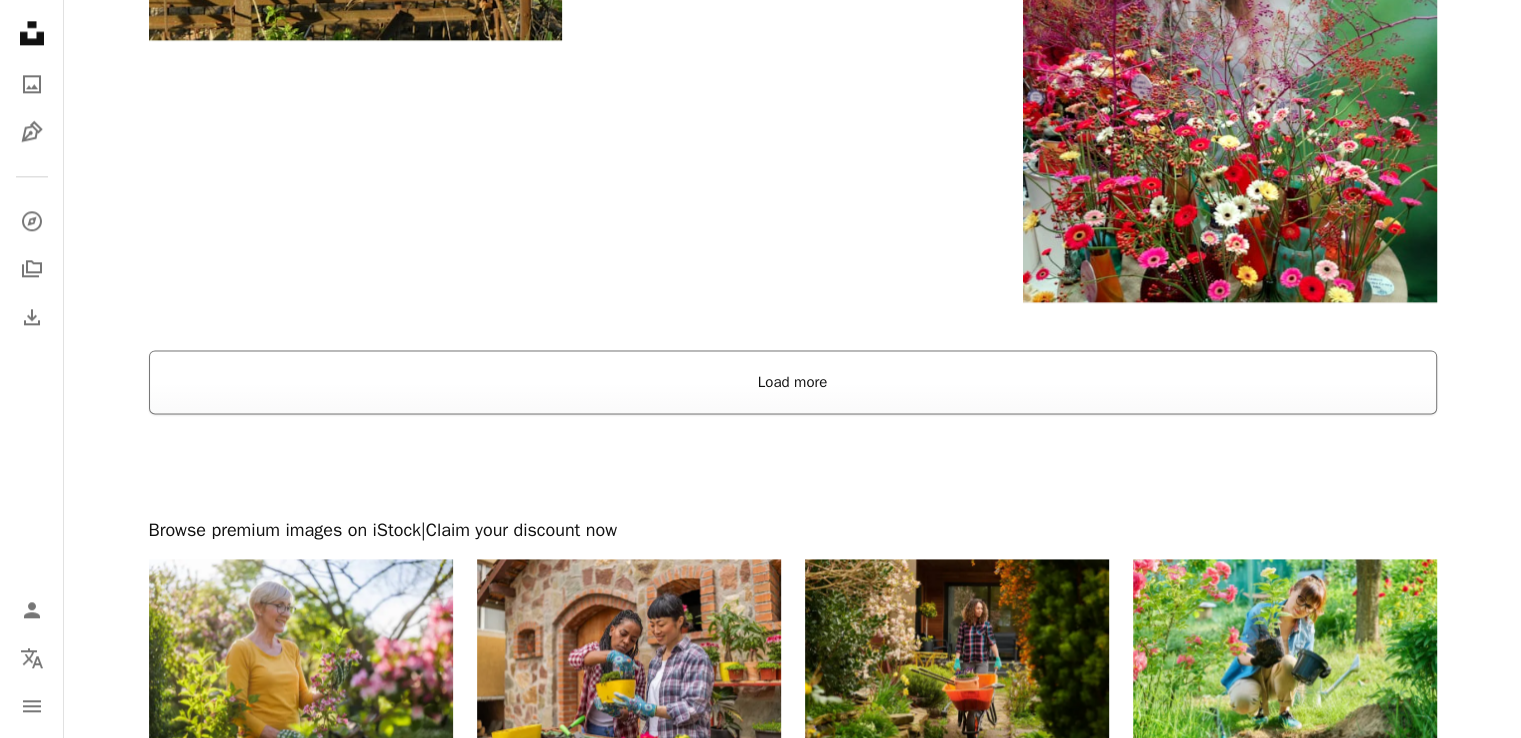click on "Load more" at bounding box center [793, 382] 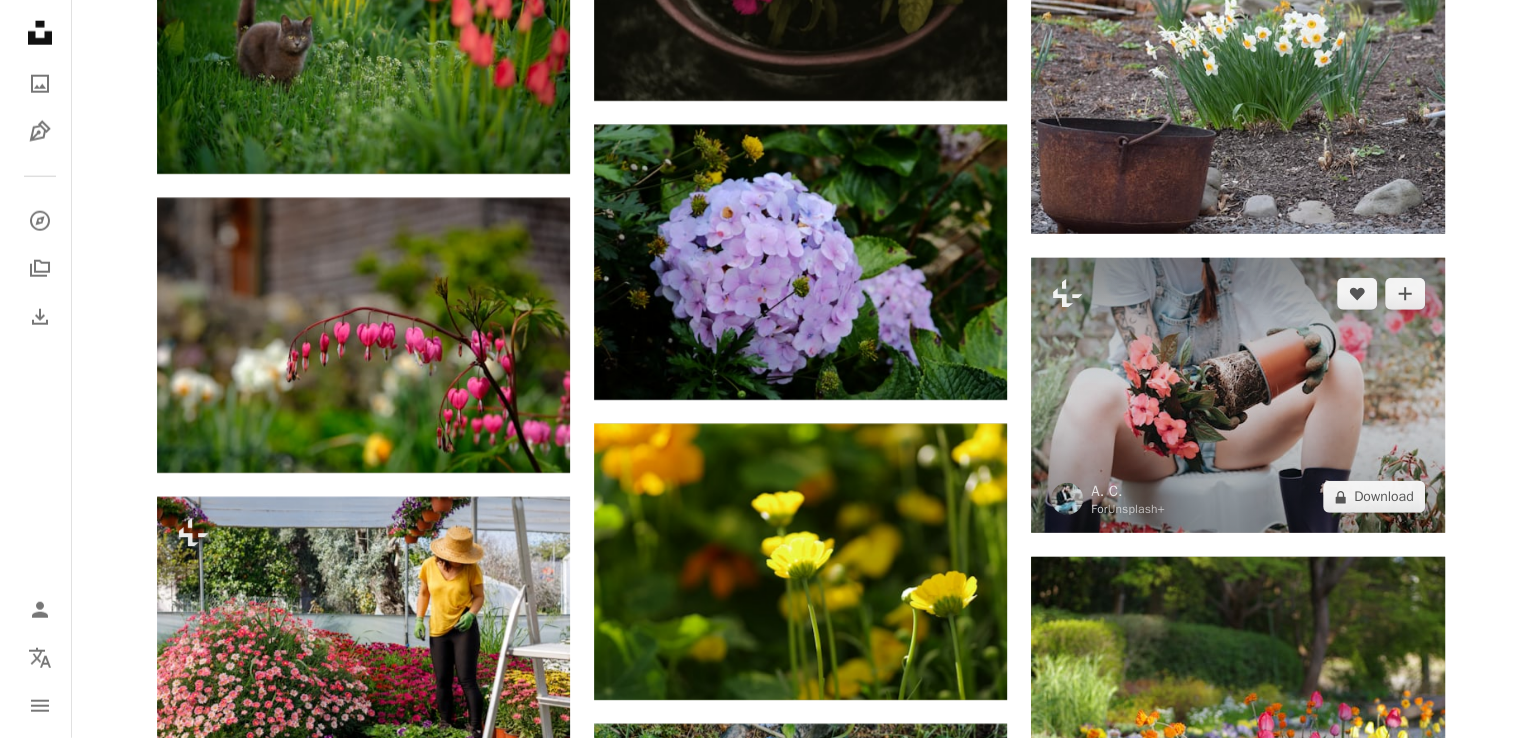scroll, scrollTop: 12900, scrollLeft: 0, axis: vertical 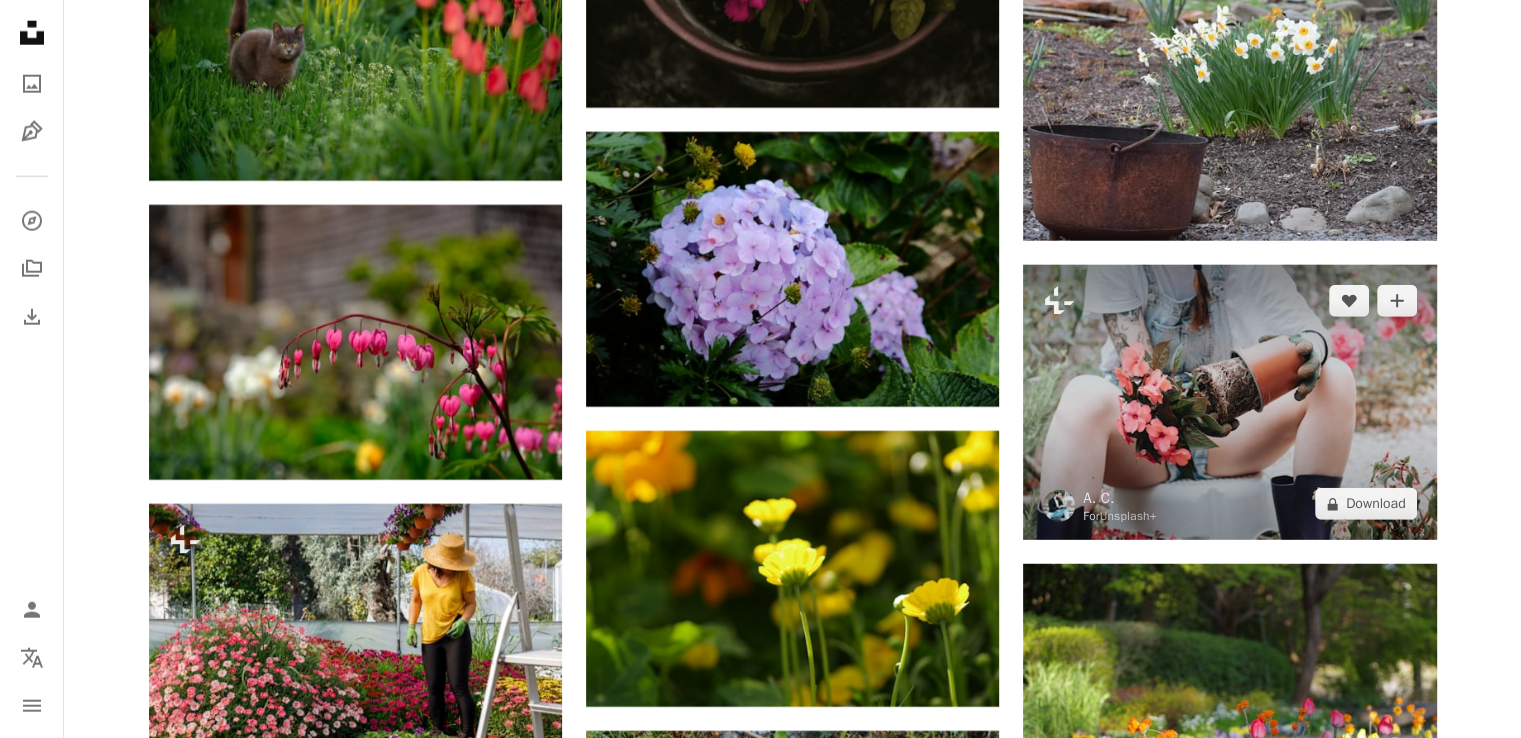 click at bounding box center (1229, 402) 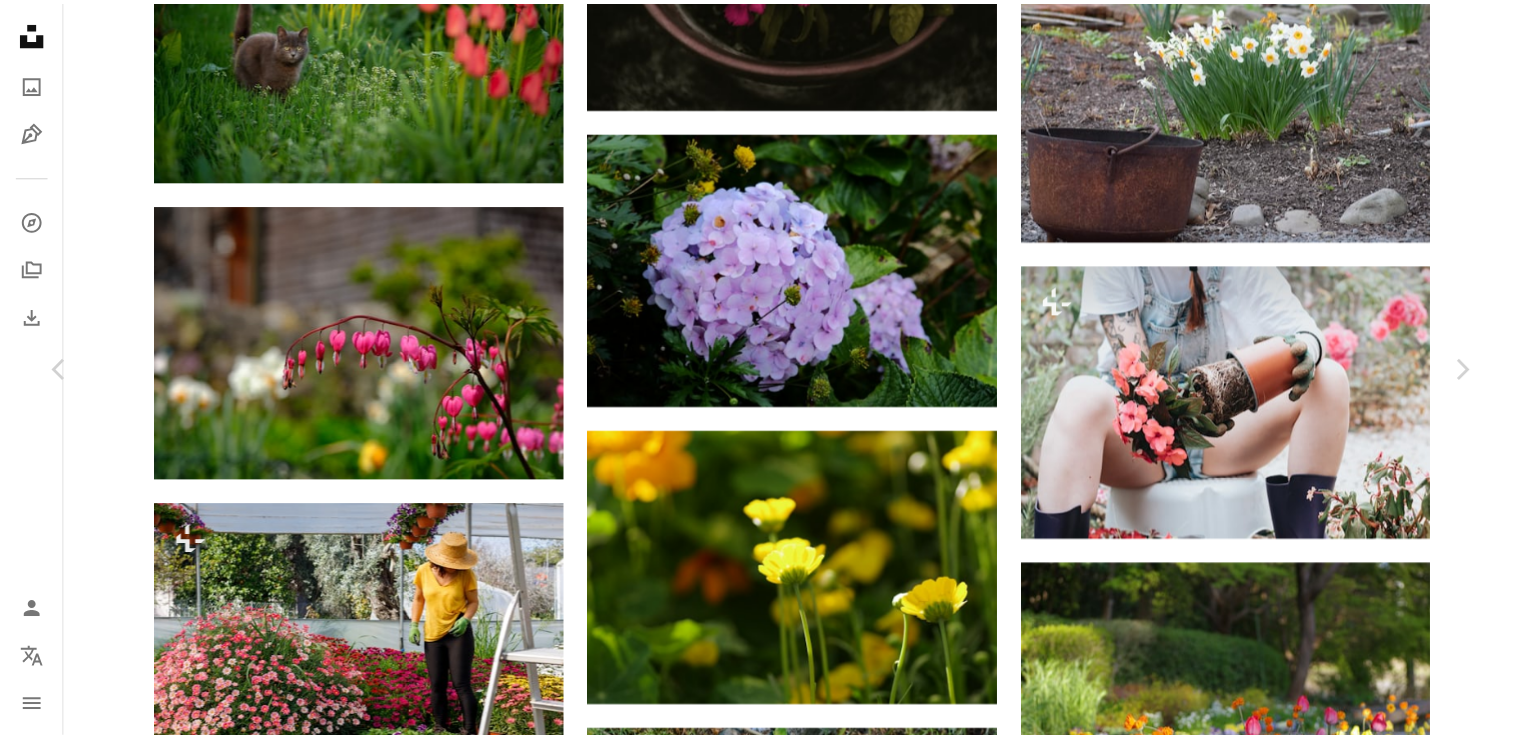 scroll, scrollTop: 0, scrollLeft: 0, axis: both 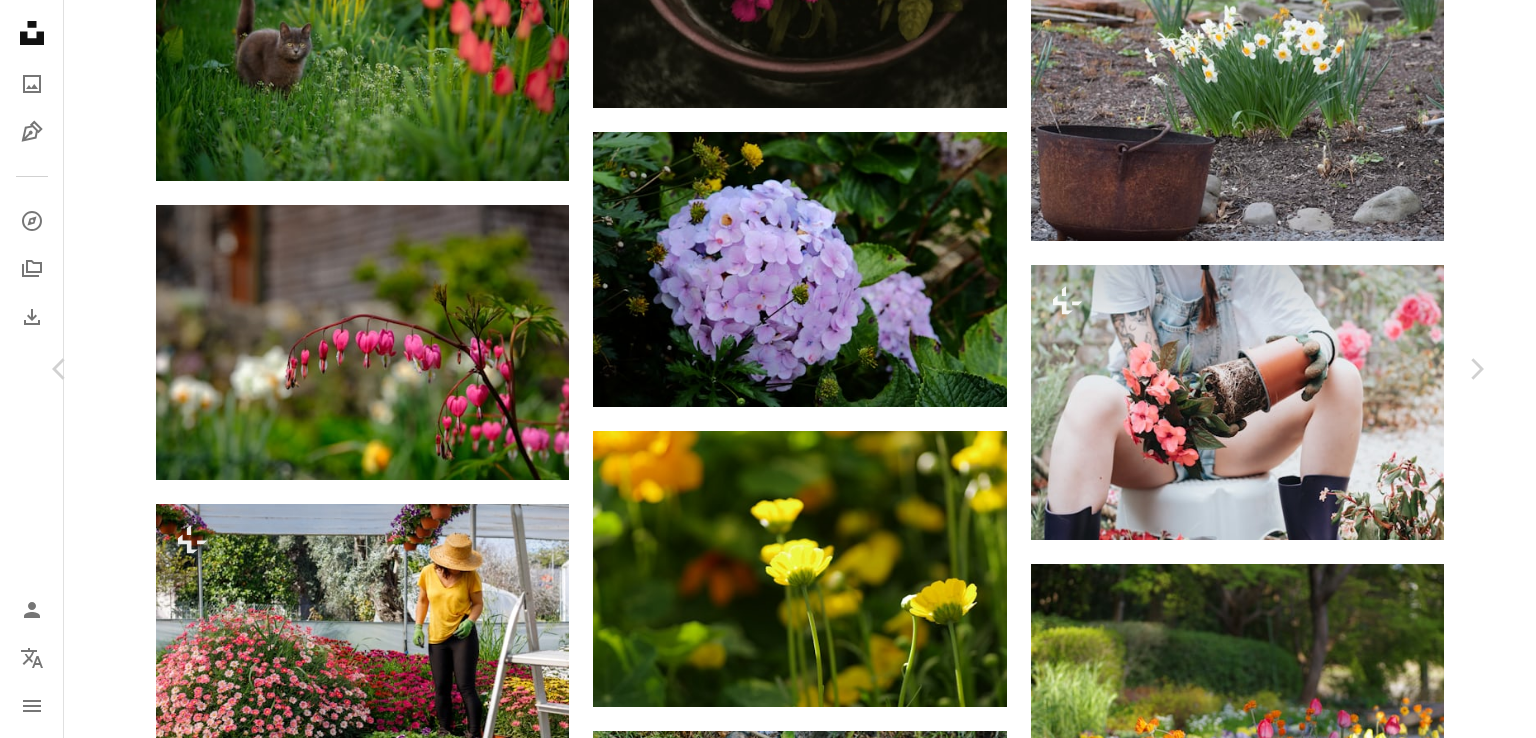click on "An X shape" at bounding box center [20, 20] 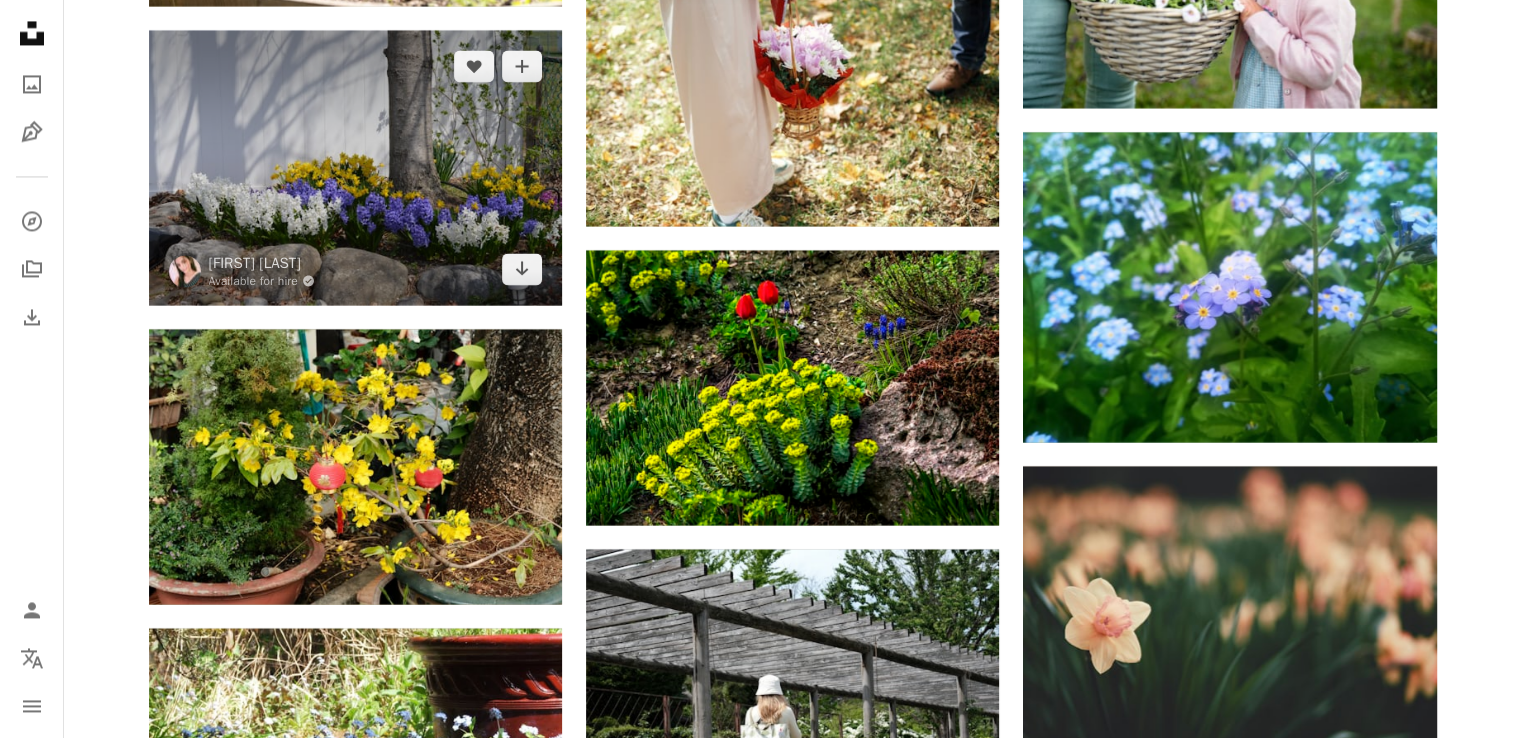 scroll, scrollTop: 18660, scrollLeft: 0, axis: vertical 